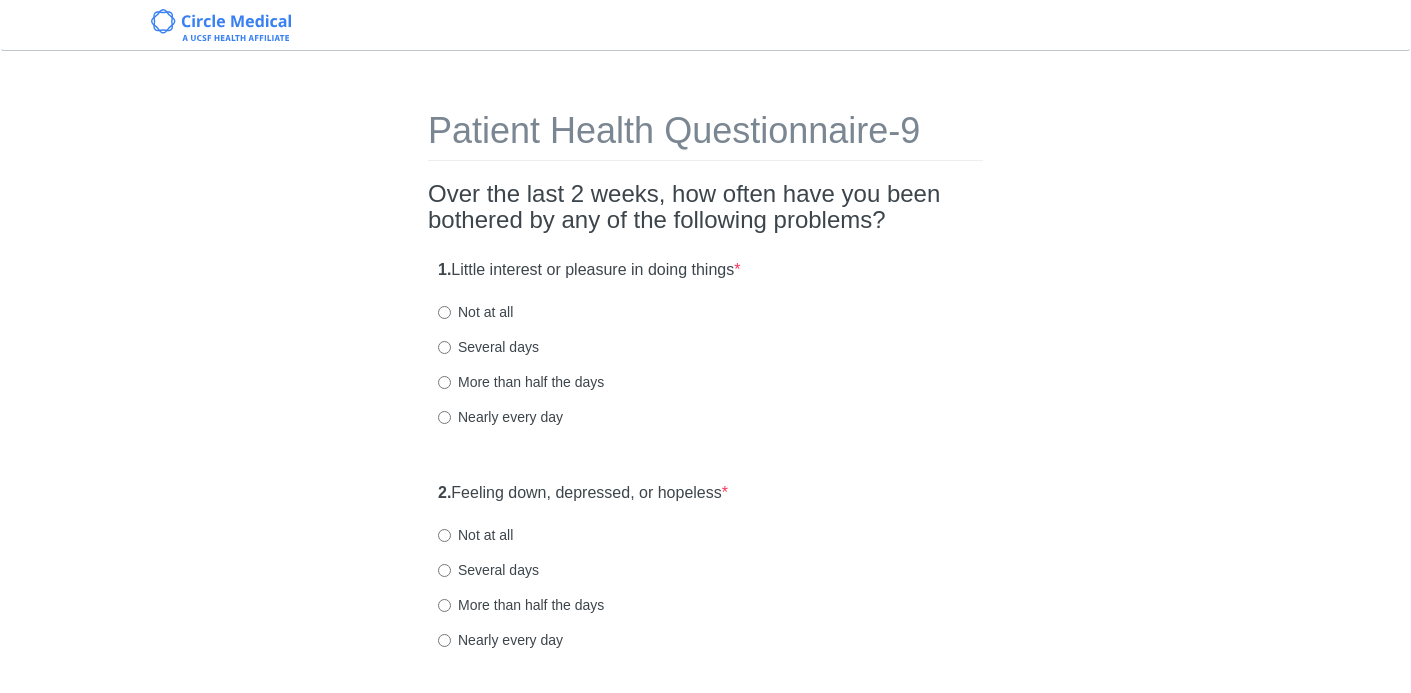 scroll, scrollTop: 0, scrollLeft: 0, axis: both 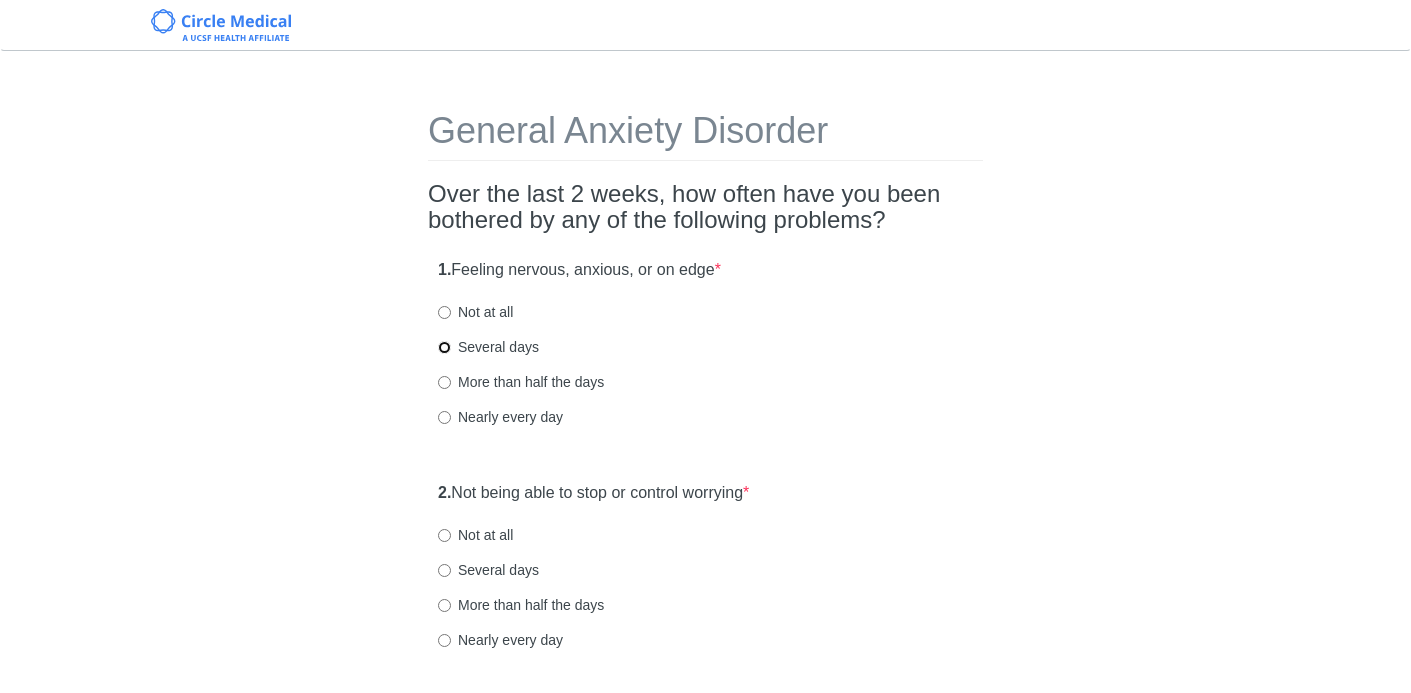 click on "Several days" at bounding box center [444, 347] 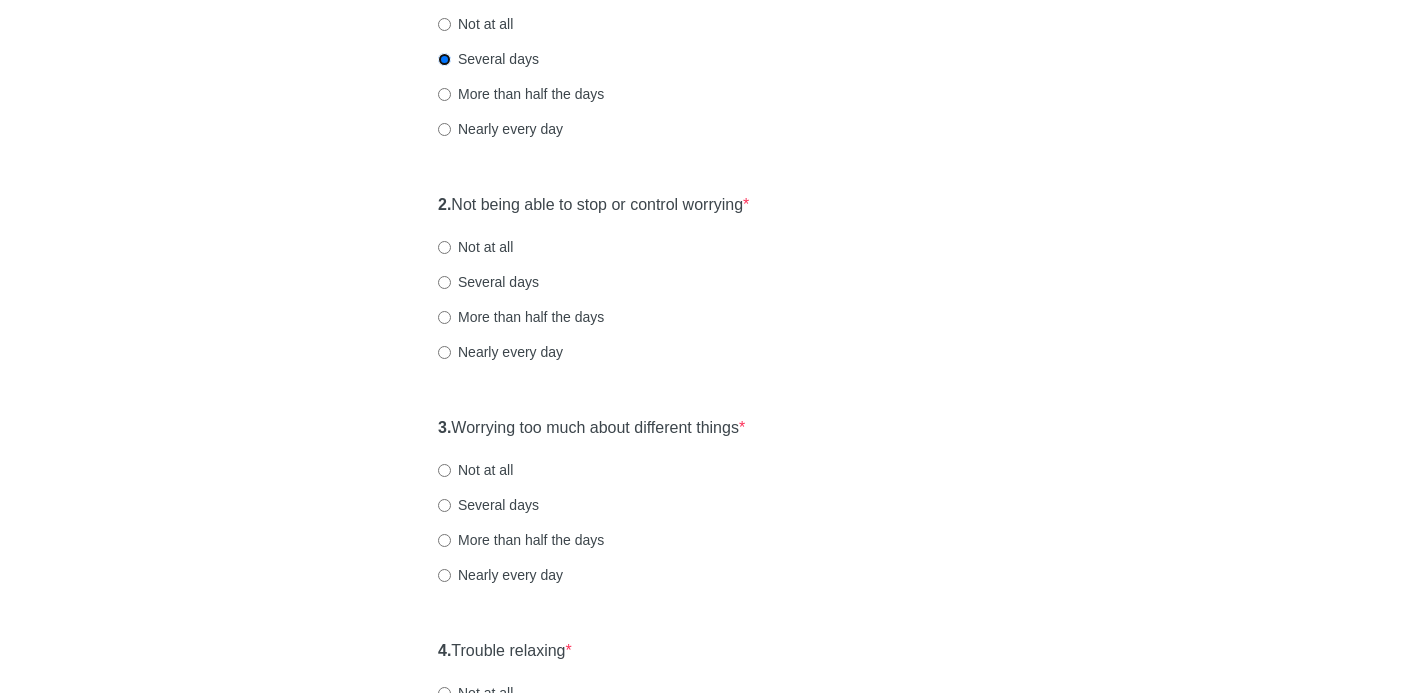 scroll, scrollTop: 356, scrollLeft: 0, axis: vertical 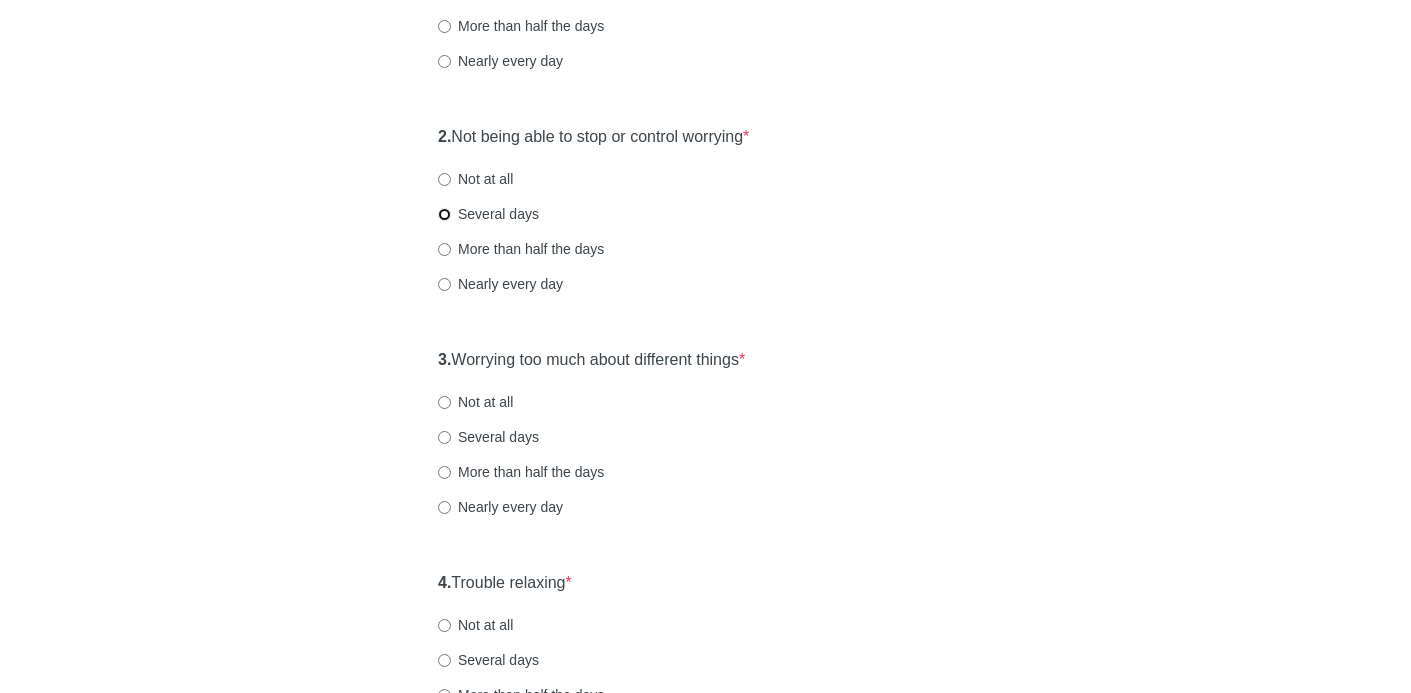 click on "Several days" at bounding box center (444, 214) 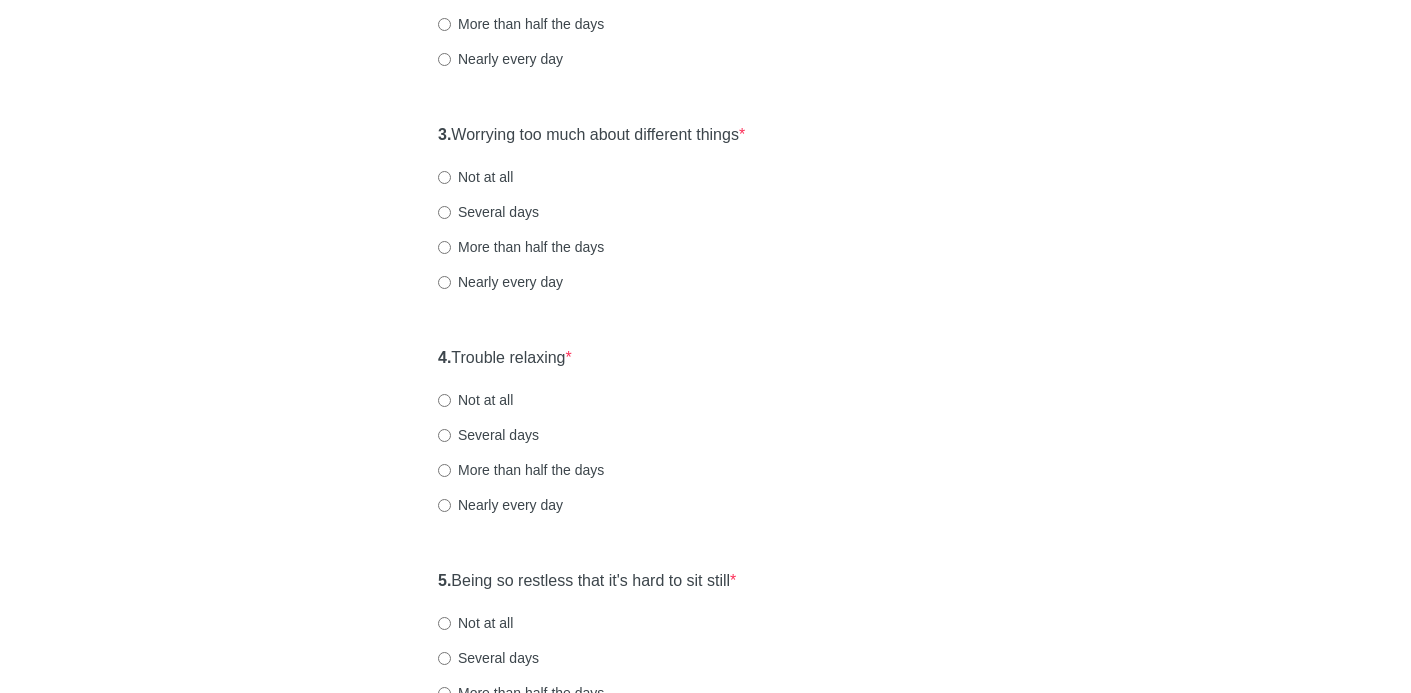 scroll, scrollTop: 644, scrollLeft: 0, axis: vertical 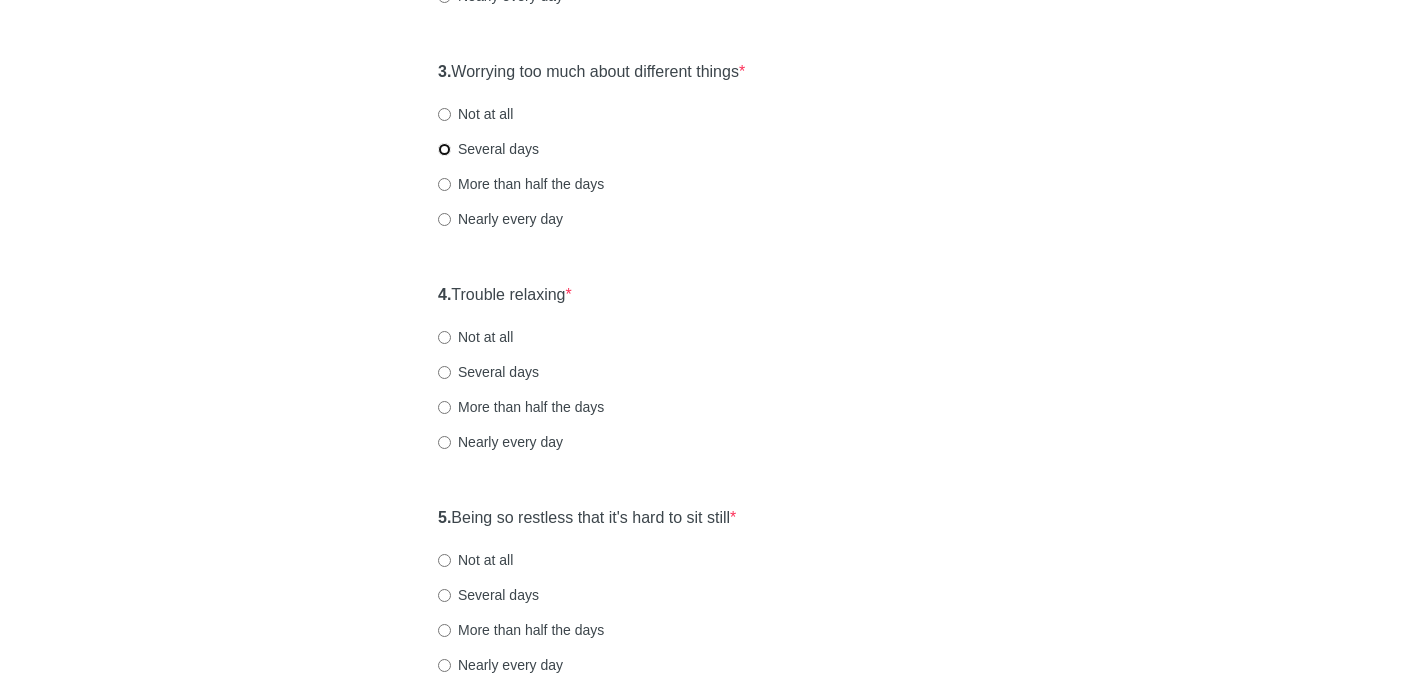 click on "Several days" at bounding box center [444, 149] 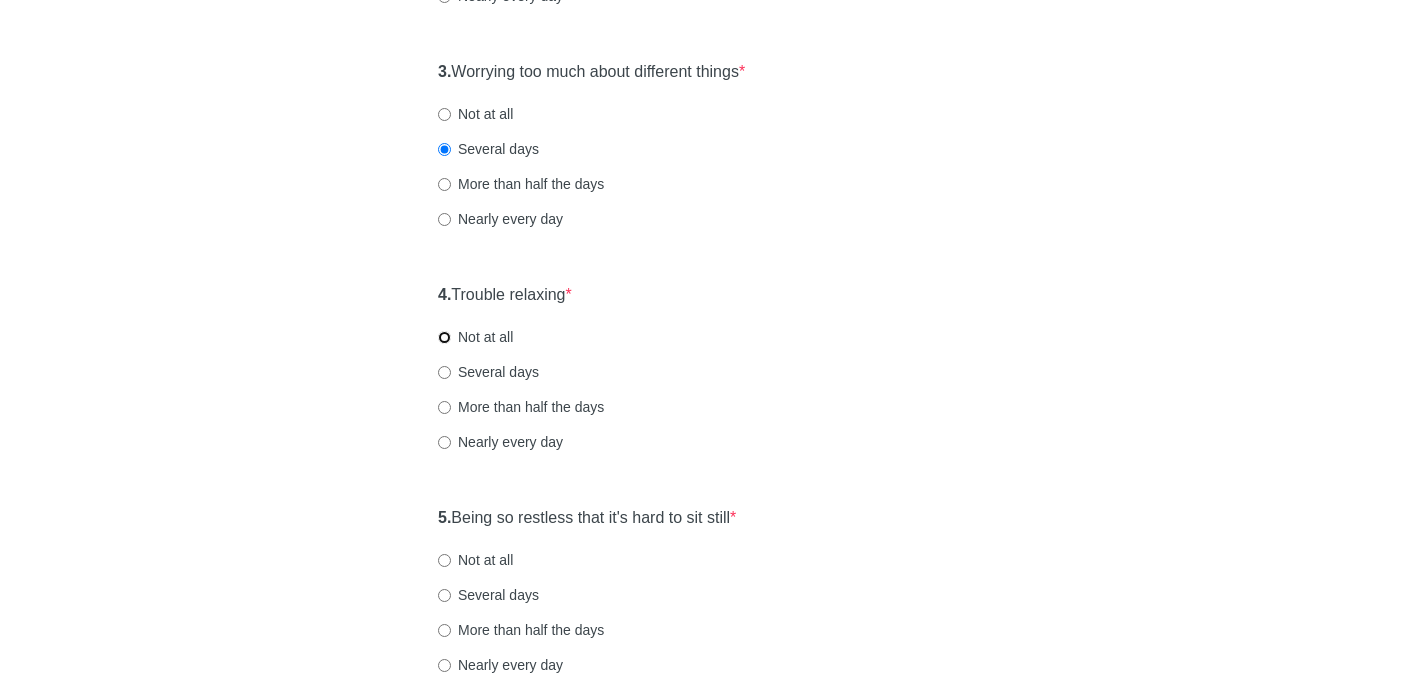 click on "Not at all" at bounding box center [444, 337] 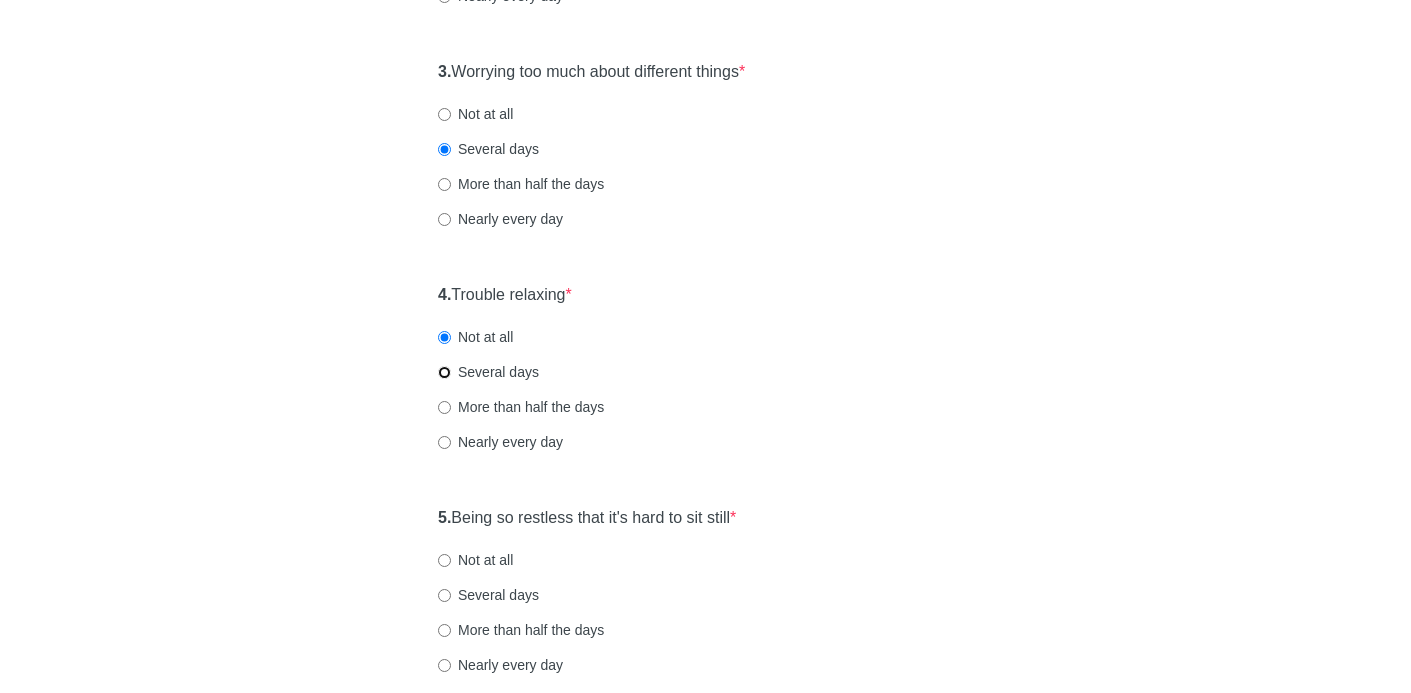 click on "Several days" at bounding box center [444, 372] 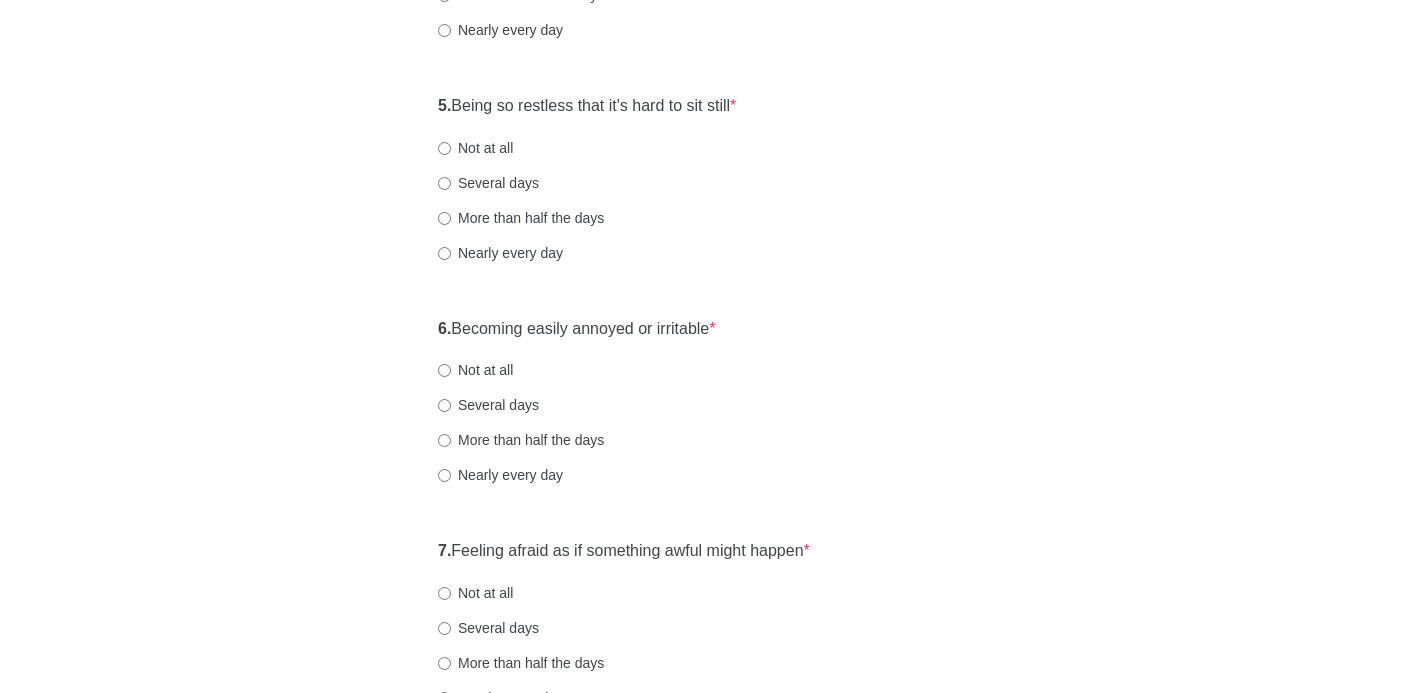 scroll, scrollTop: 1067, scrollLeft: 0, axis: vertical 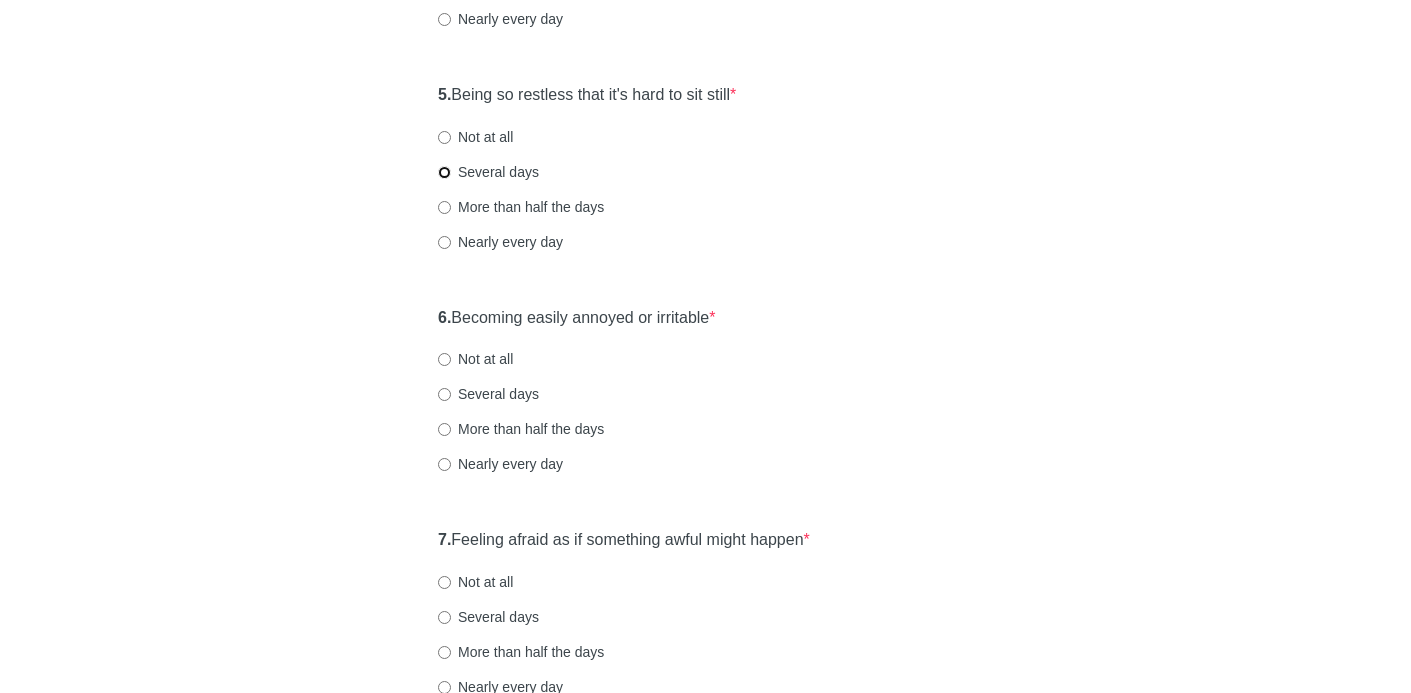 click on "Several days" at bounding box center (444, 172) 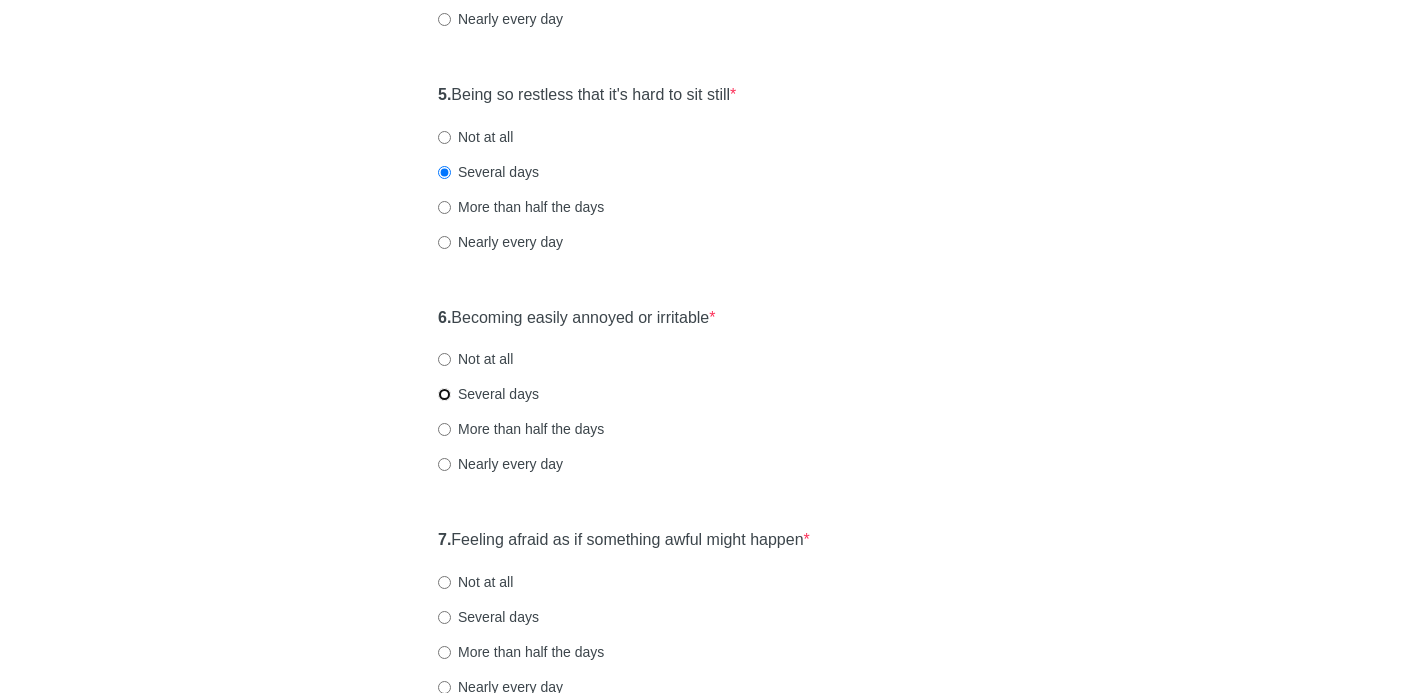 click on "Several days" at bounding box center [444, 394] 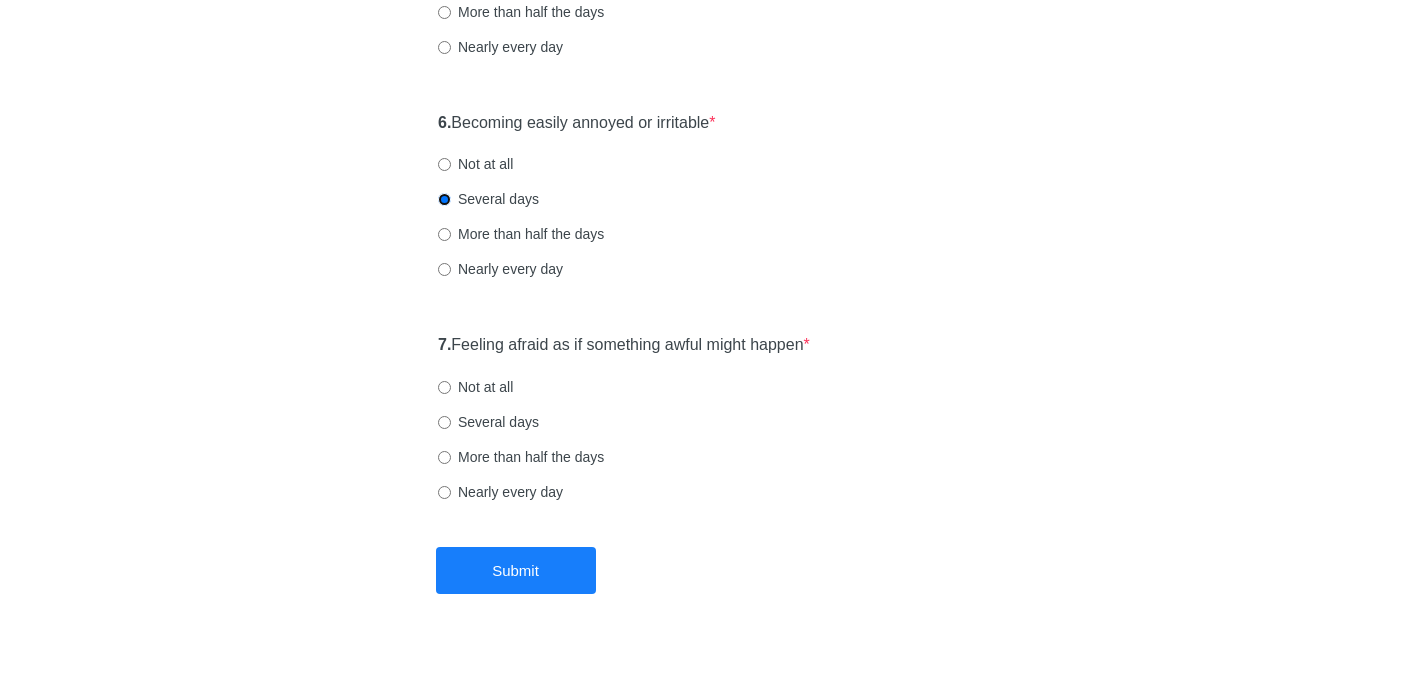 scroll, scrollTop: 1277, scrollLeft: 0, axis: vertical 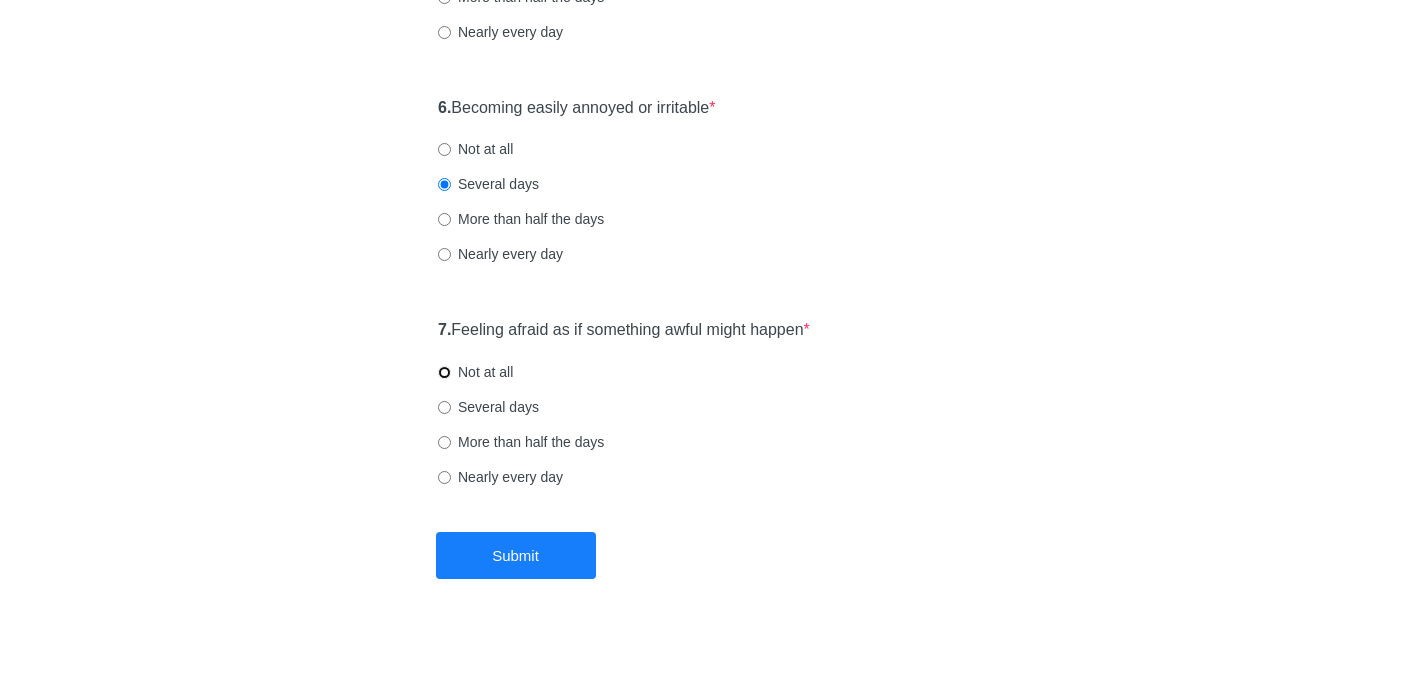 click on "Not at all" at bounding box center (444, 372) 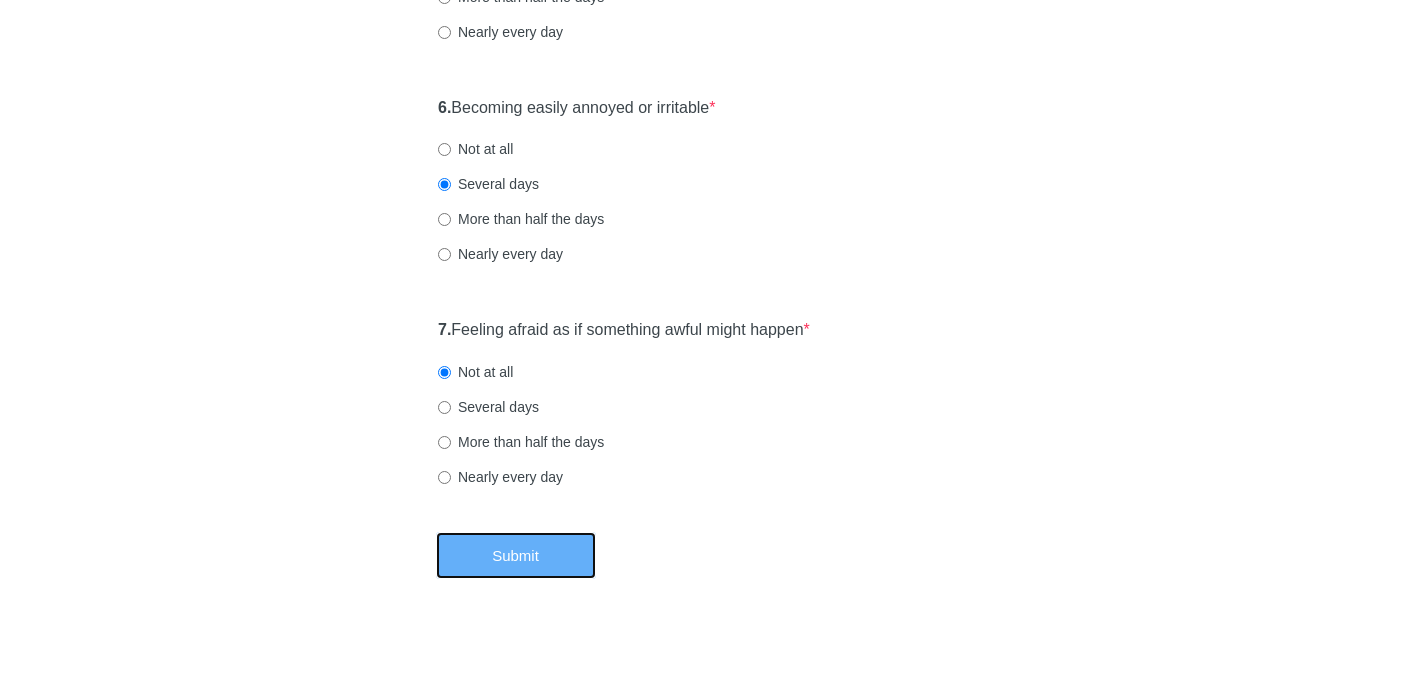 click on "Submit" at bounding box center [516, 555] 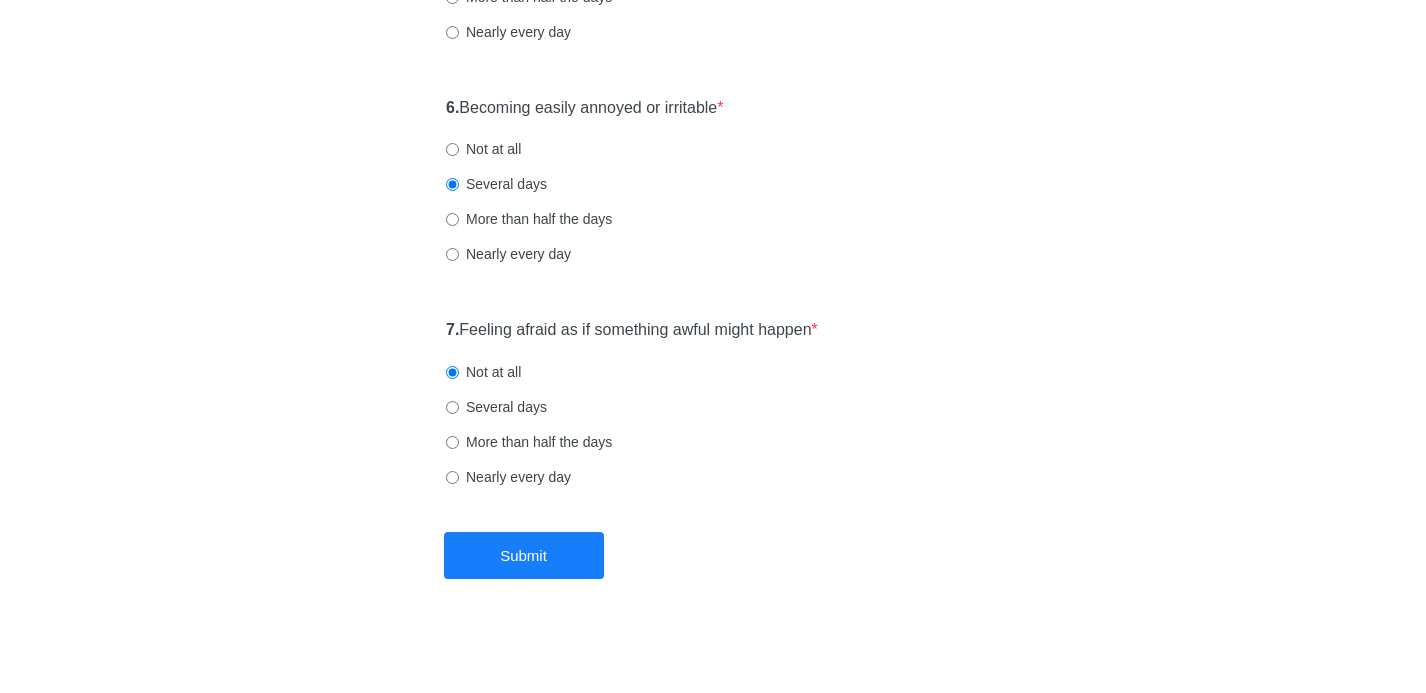 scroll, scrollTop: 0, scrollLeft: 0, axis: both 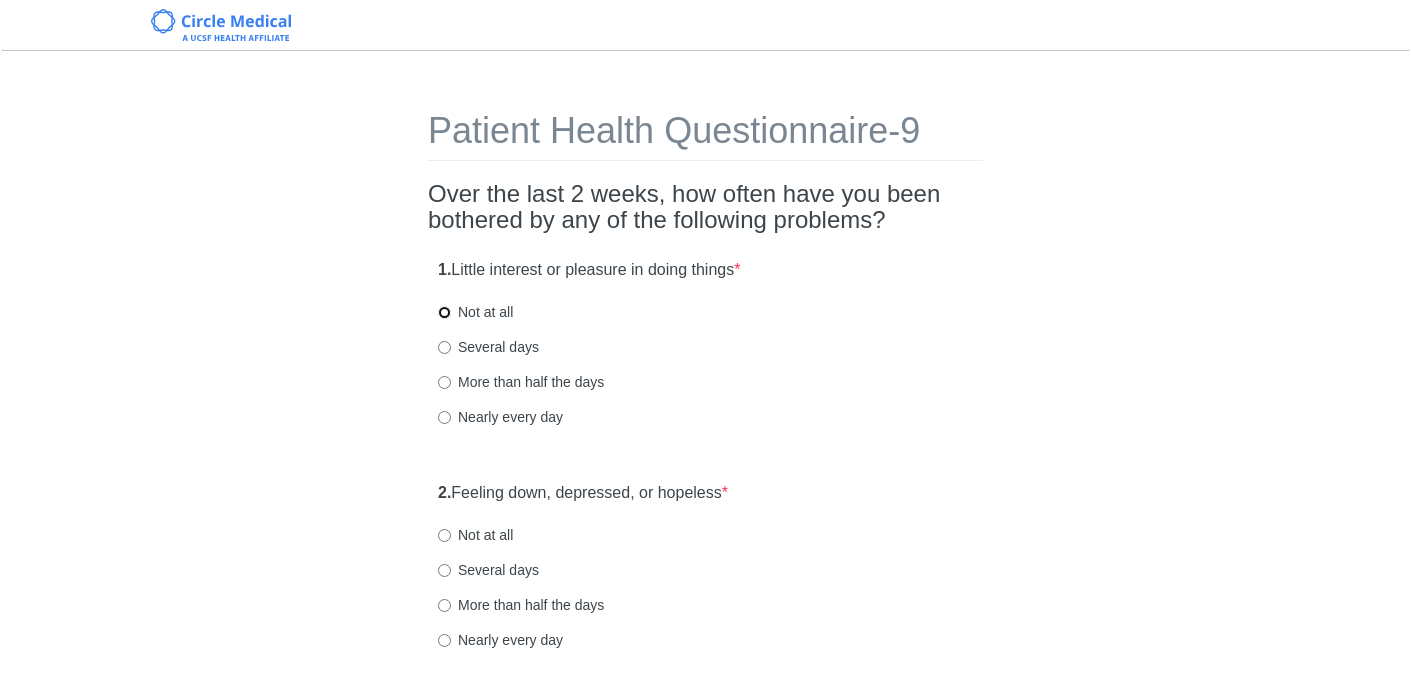 click on "Not at all" at bounding box center [444, 312] 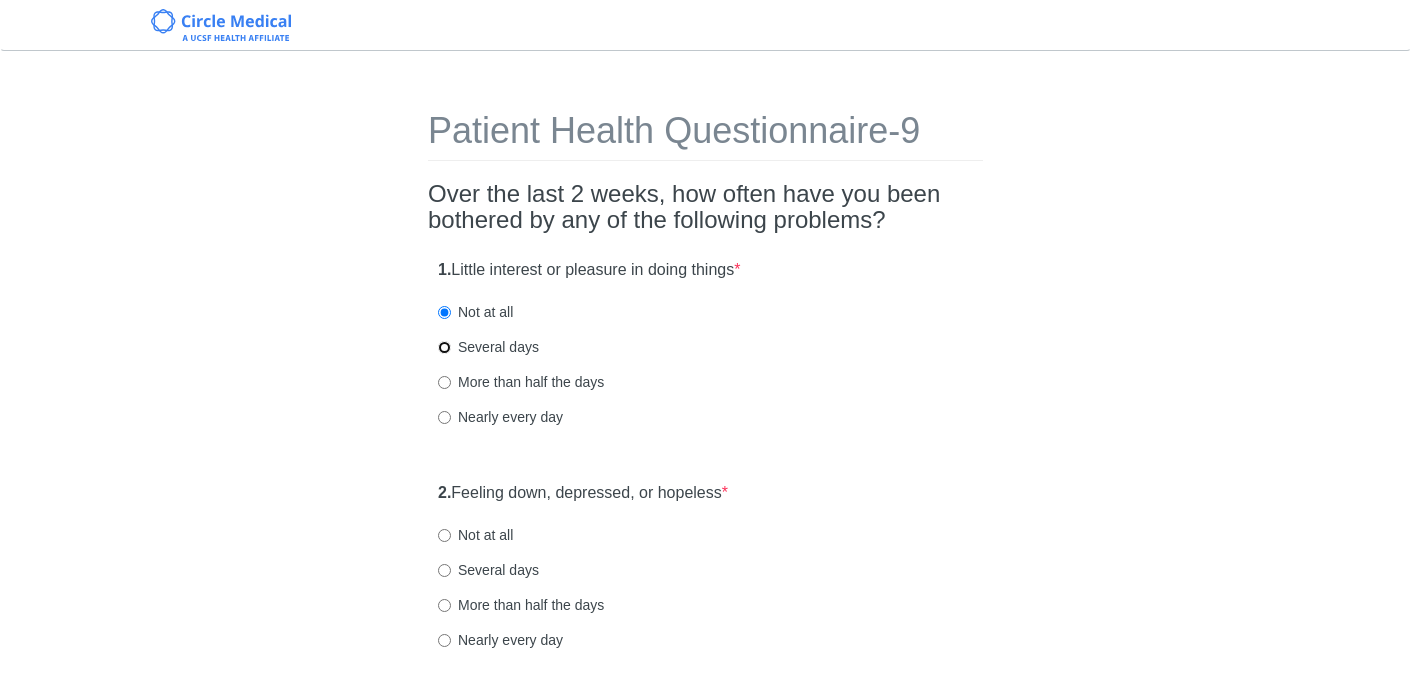 click on "Several days" at bounding box center (444, 347) 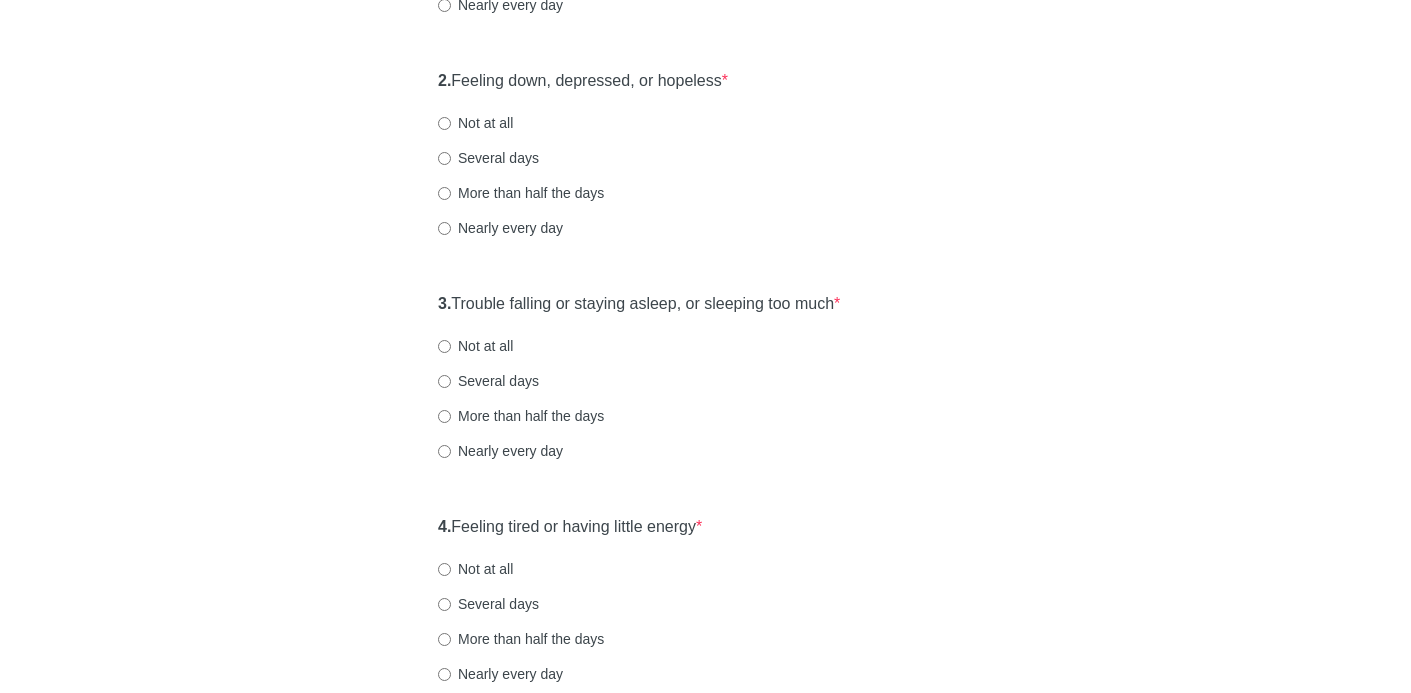scroll, scrollTop: 415, scrollLeft: 0, axis: vertical 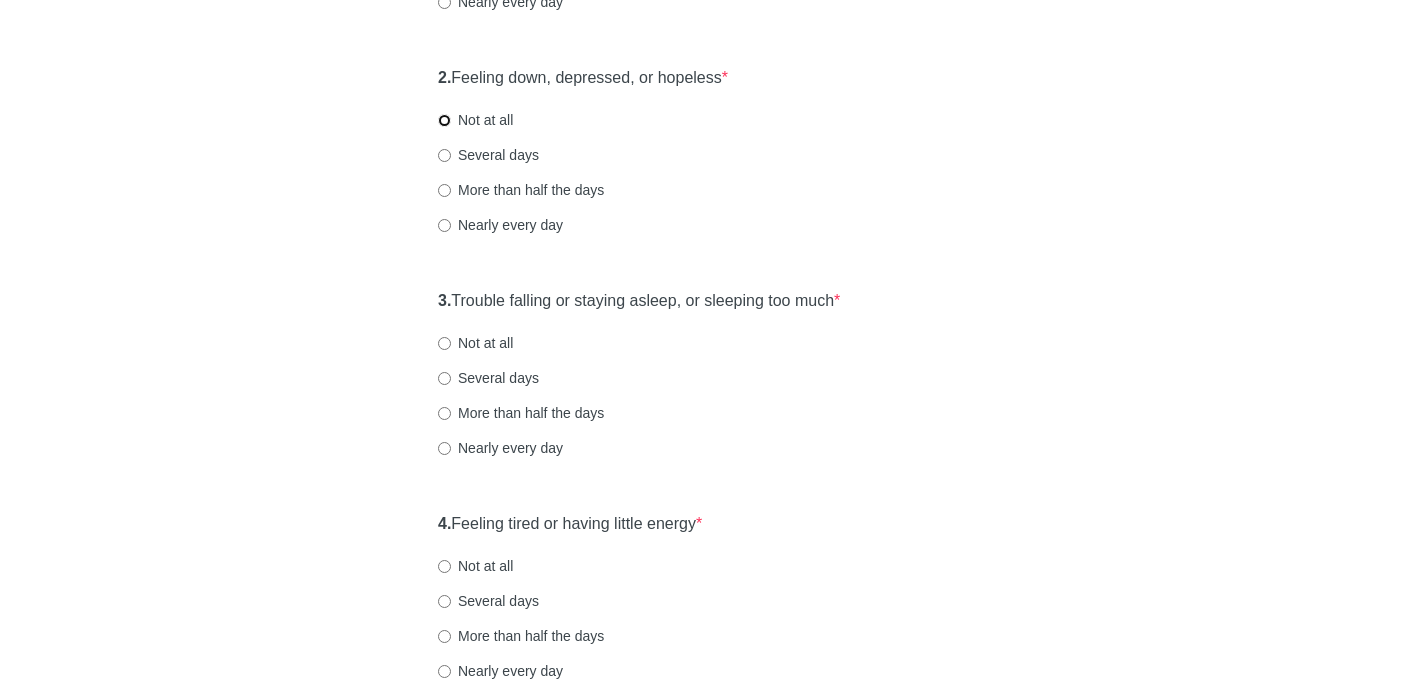 click on "Not at all" at bounding box center [444, 120] 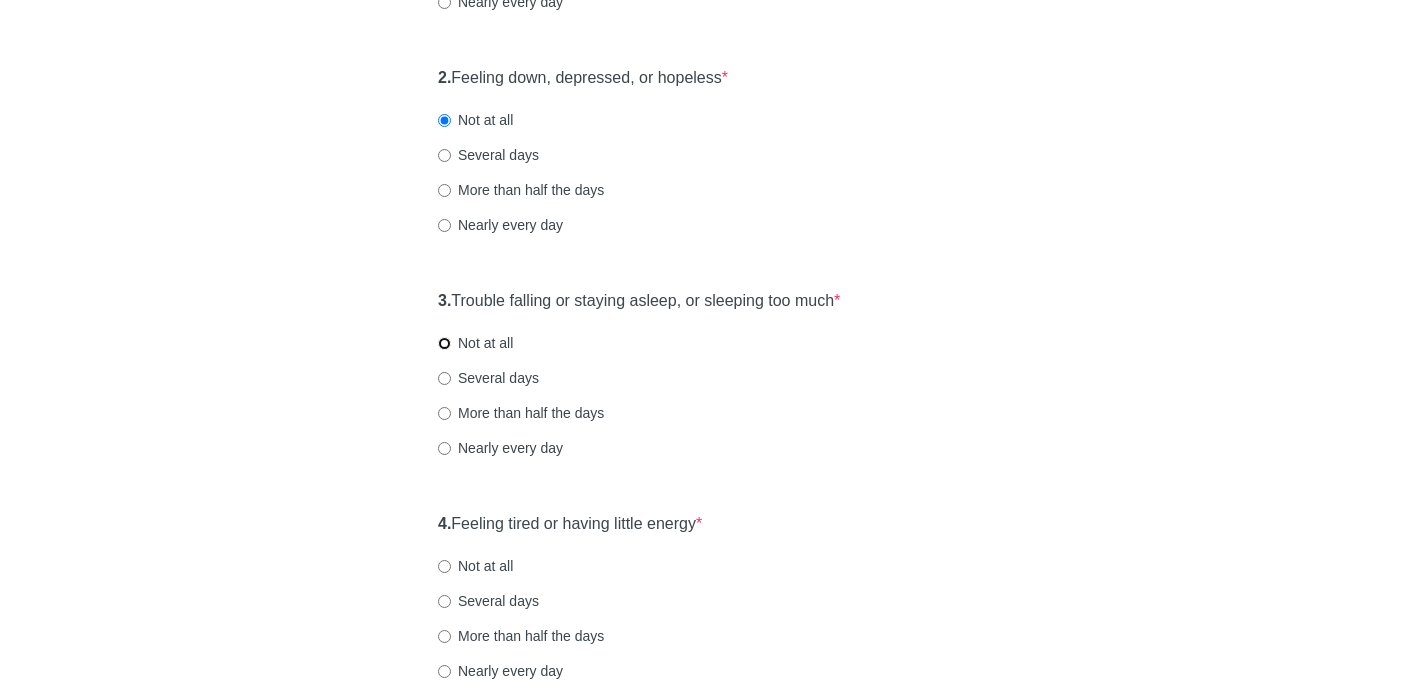 click on "Not at all" at bounding box center [444, 343] 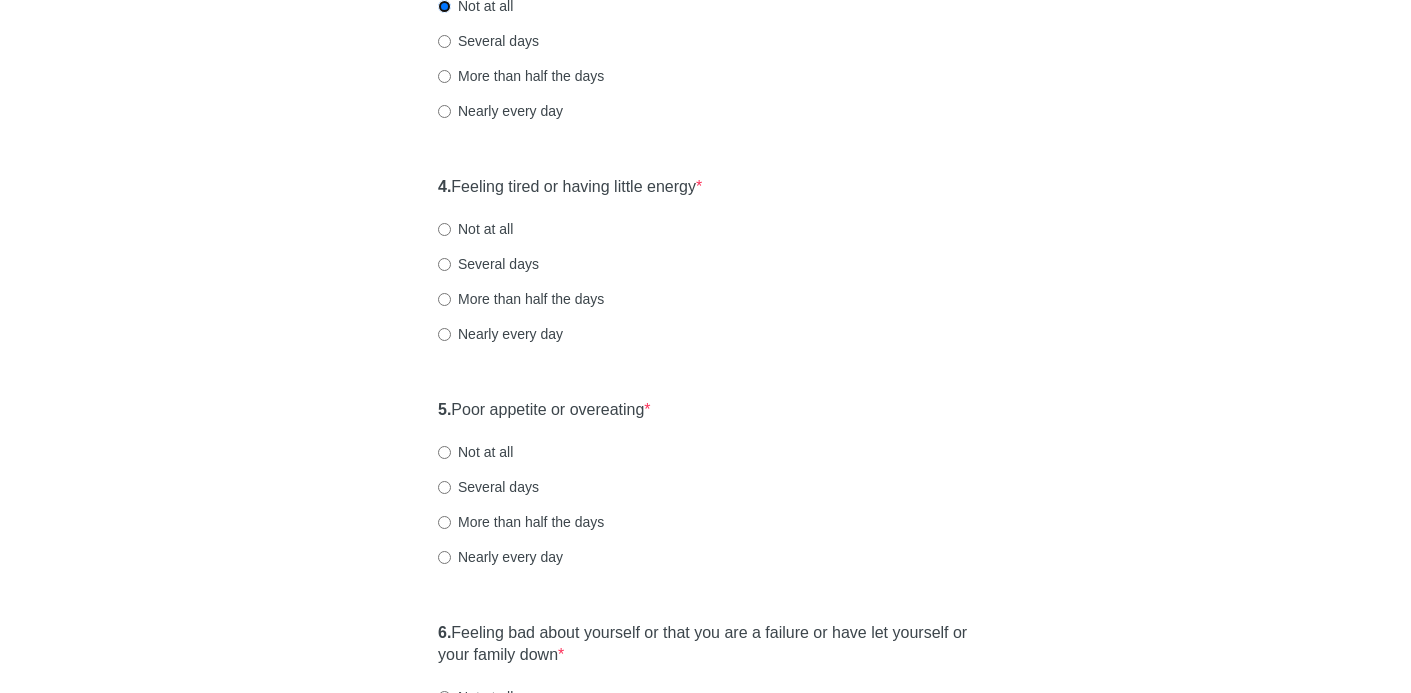 scroll, scrollTop: 760, scrollLeft: 0, axis: vertical 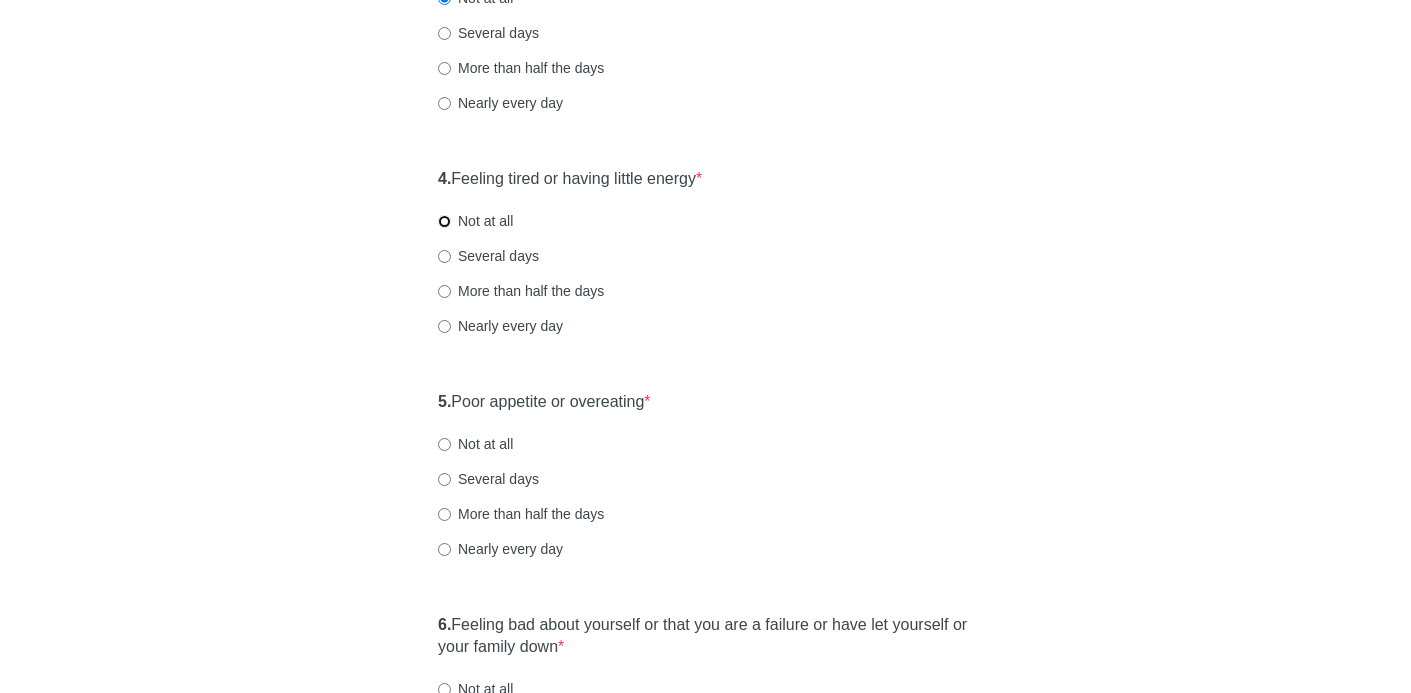 click on "Not at all" at bounding box center (444, 221) 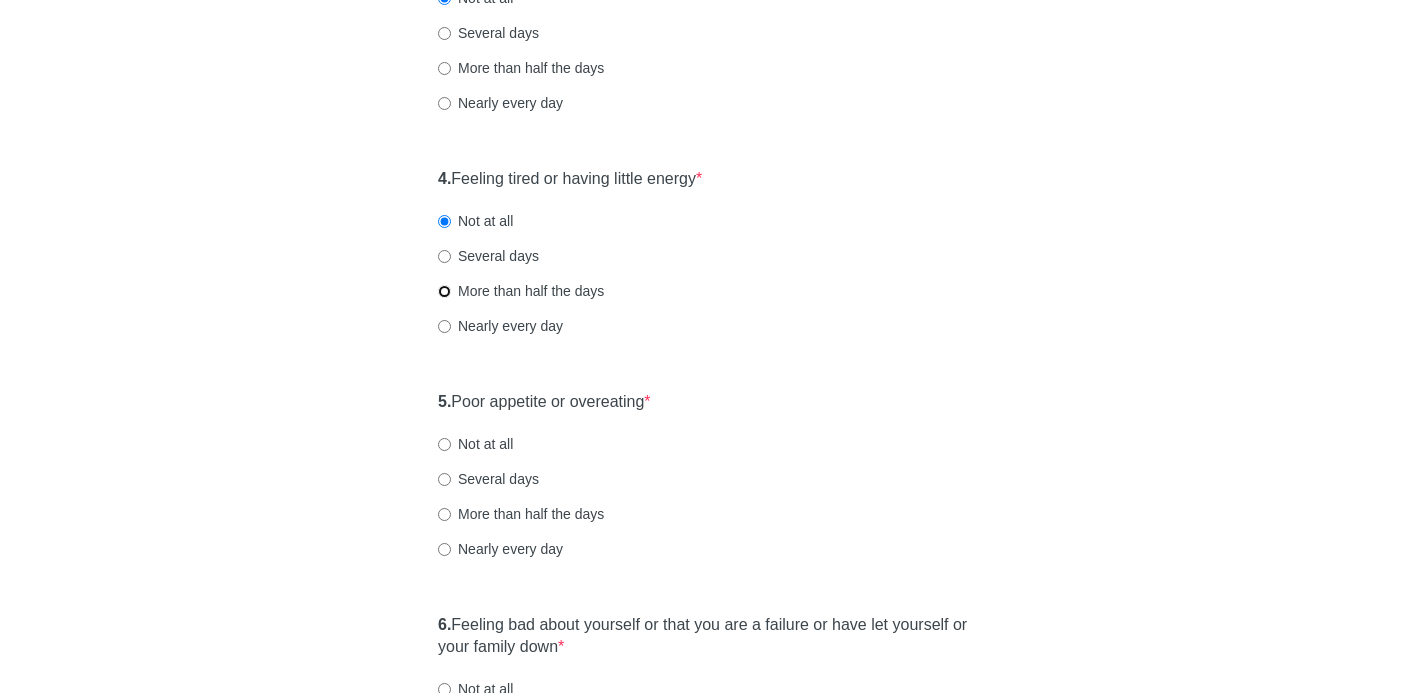 click on "More than half the days" at bounding box center (444, 291) 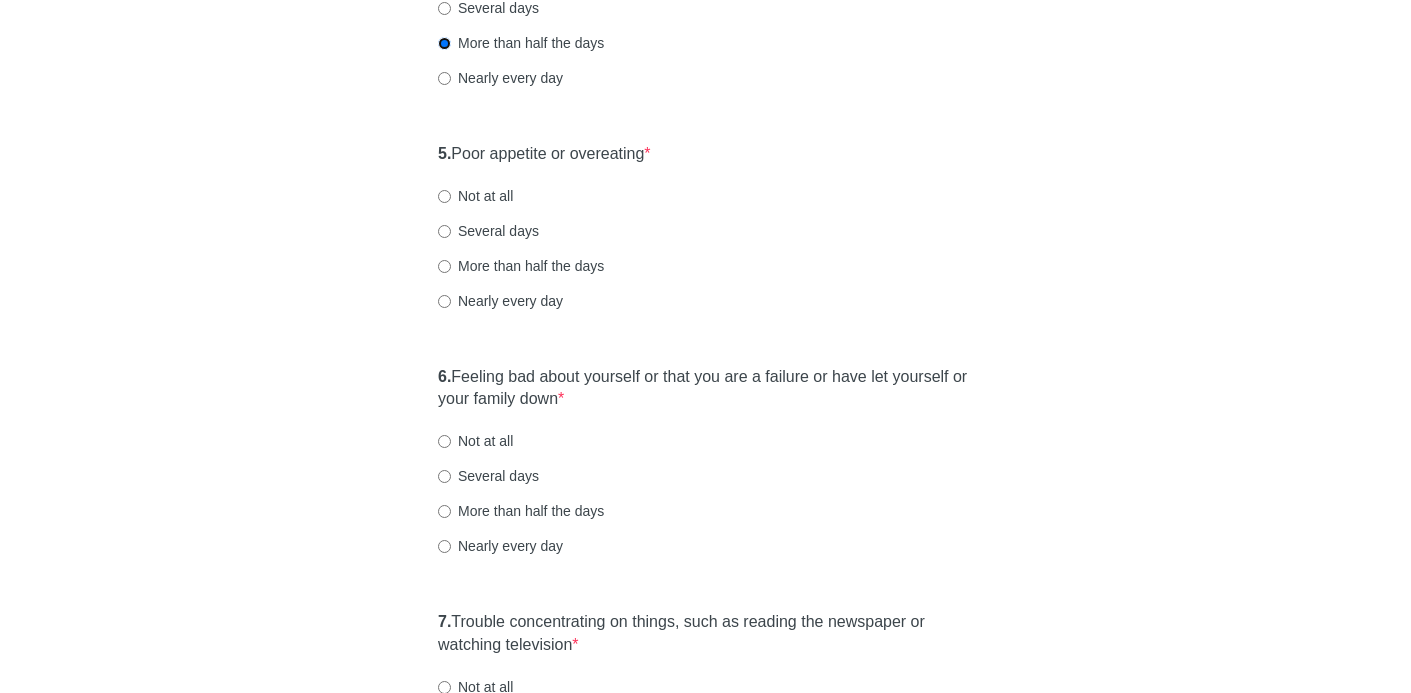 scroll, scrollTop: 1015, scrollLeft: 0, axis: vertical 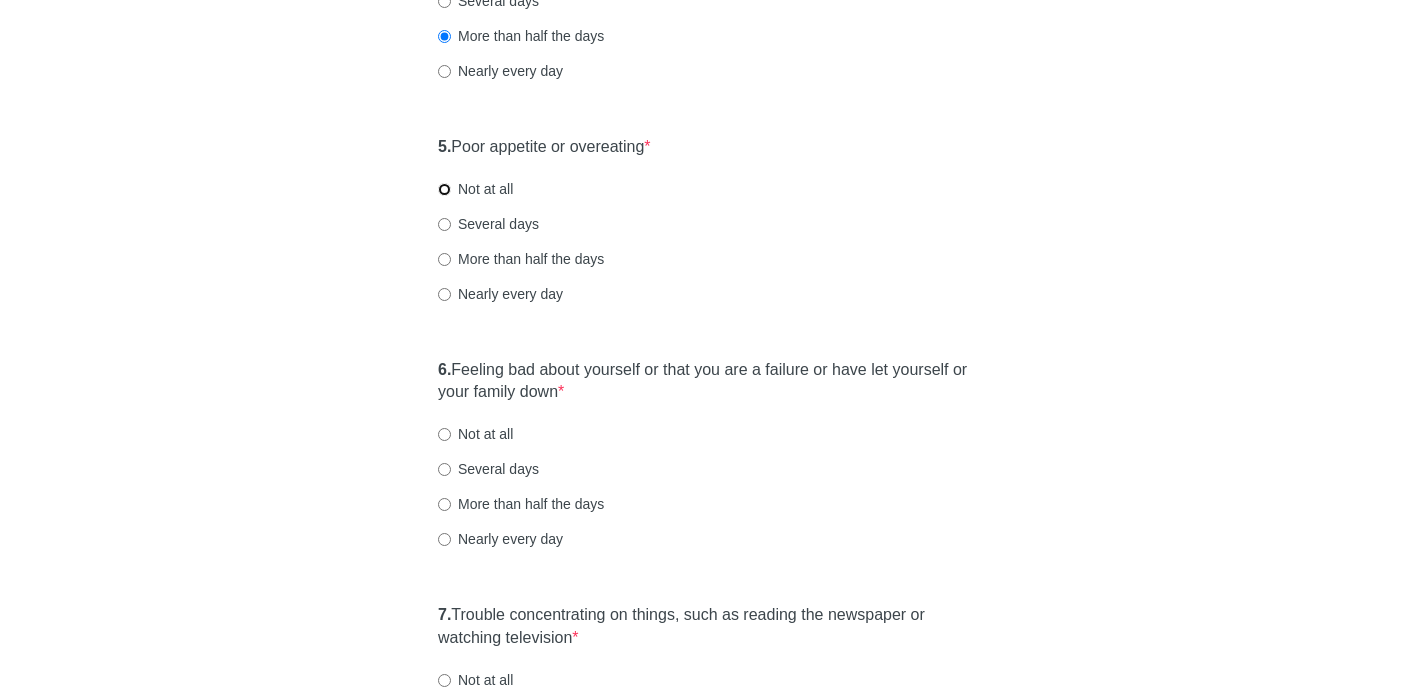 click on "Not at all" at bounding box center [444, 189] 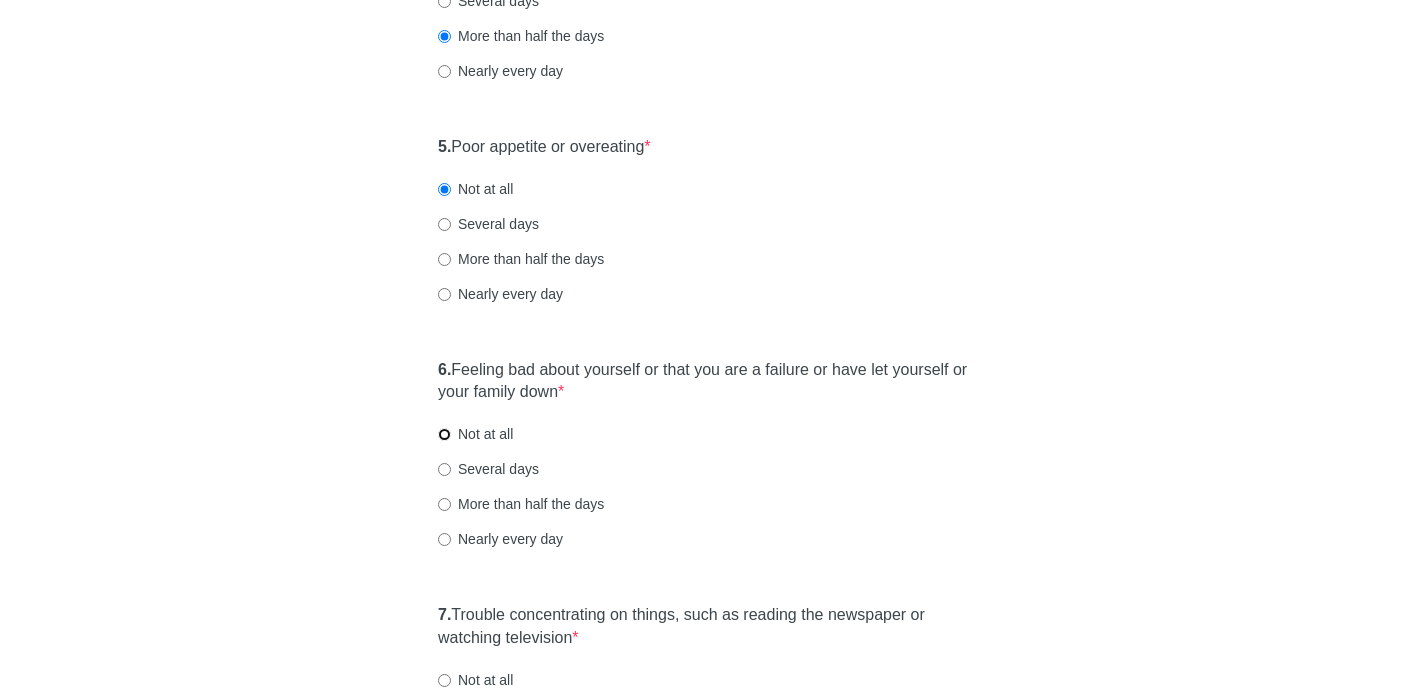click on "Not at all" at bounding box center (444, 434) 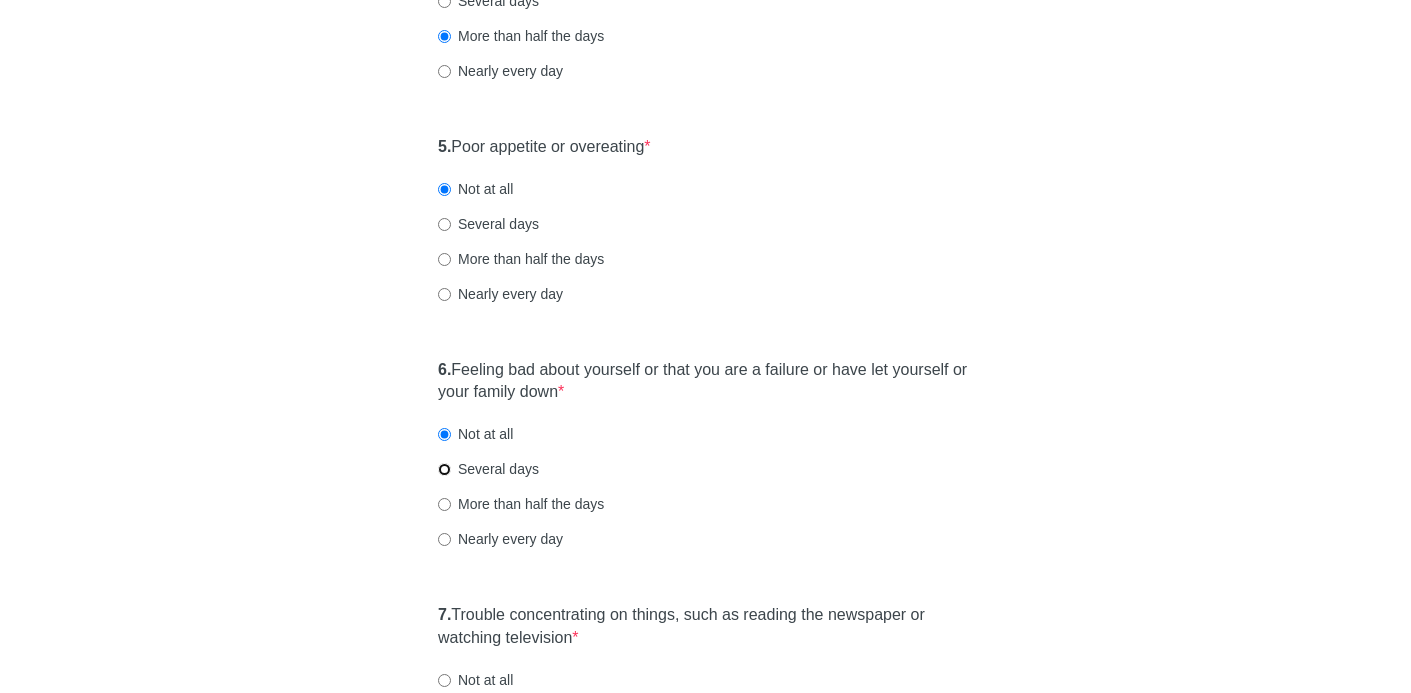 click on "Several days" at bounding box center [444, 469] 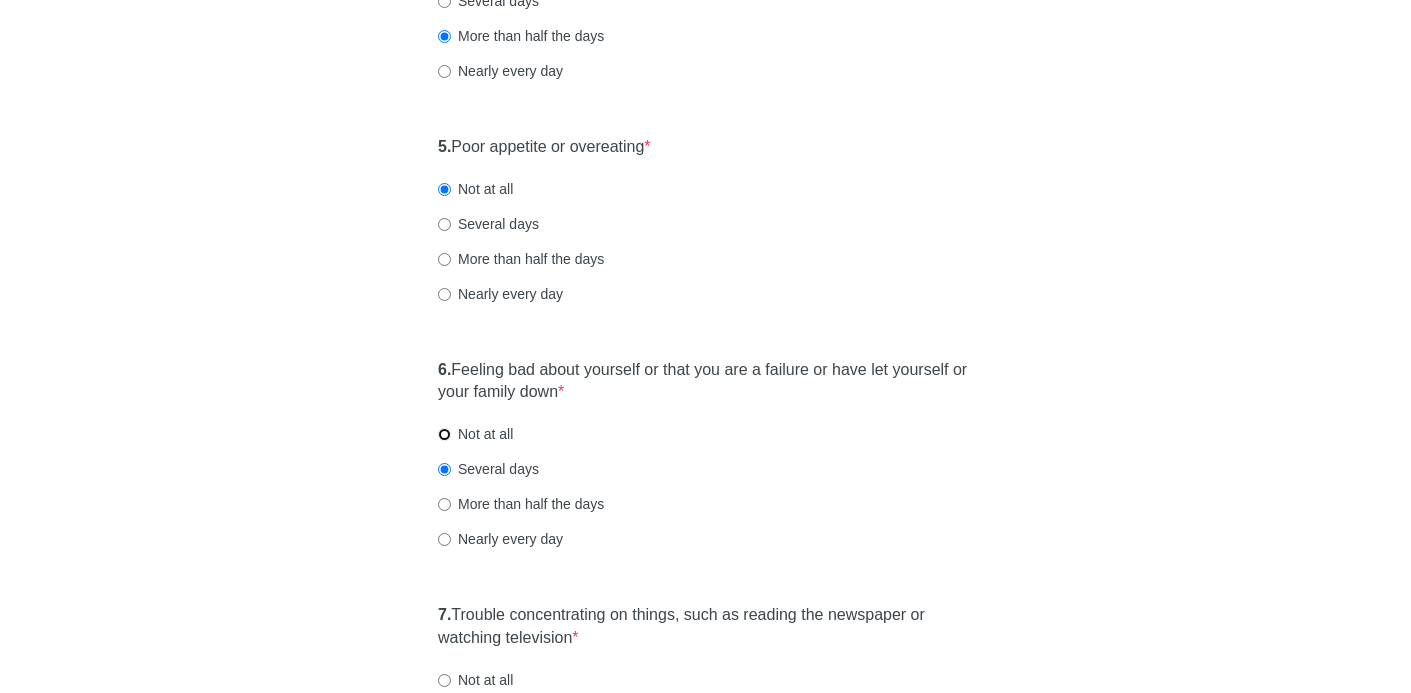 click on "Not at all" at bounding box center (444, 434) 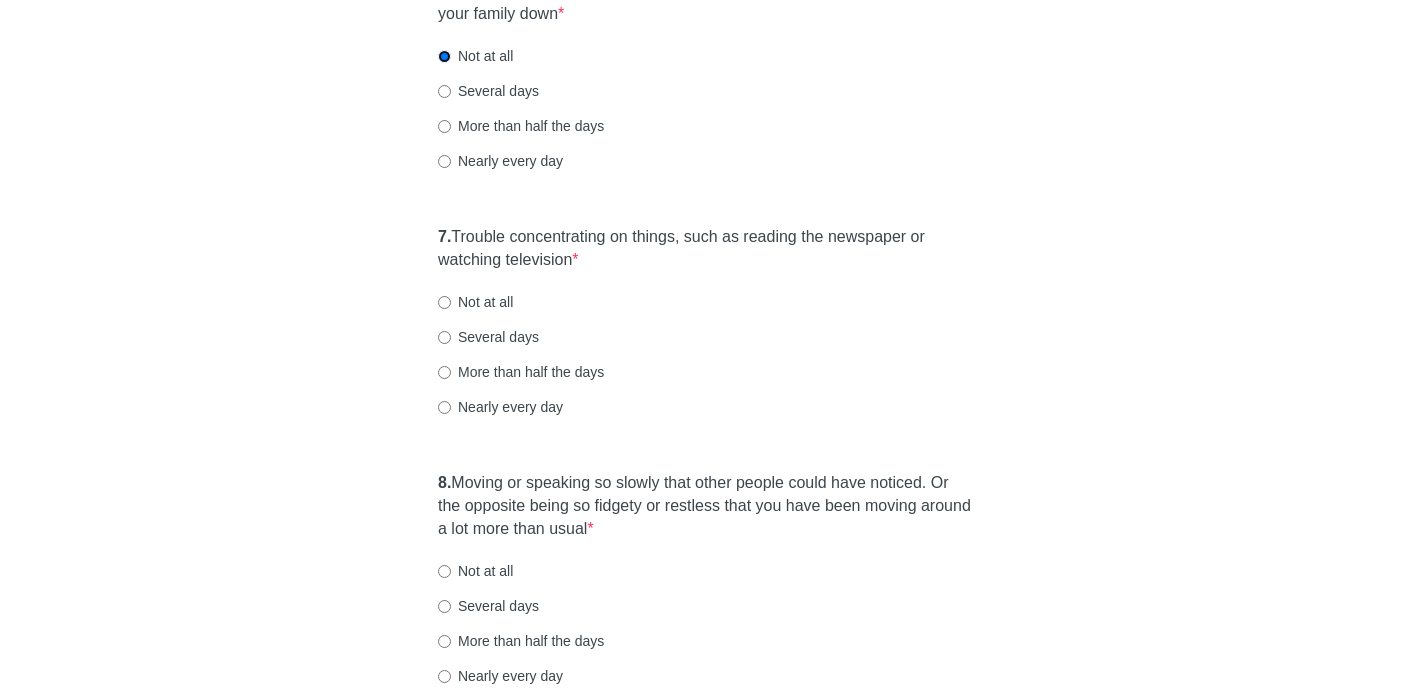 scroll, scrollTop: 1396, scrollLeft: 0, axis: vertical 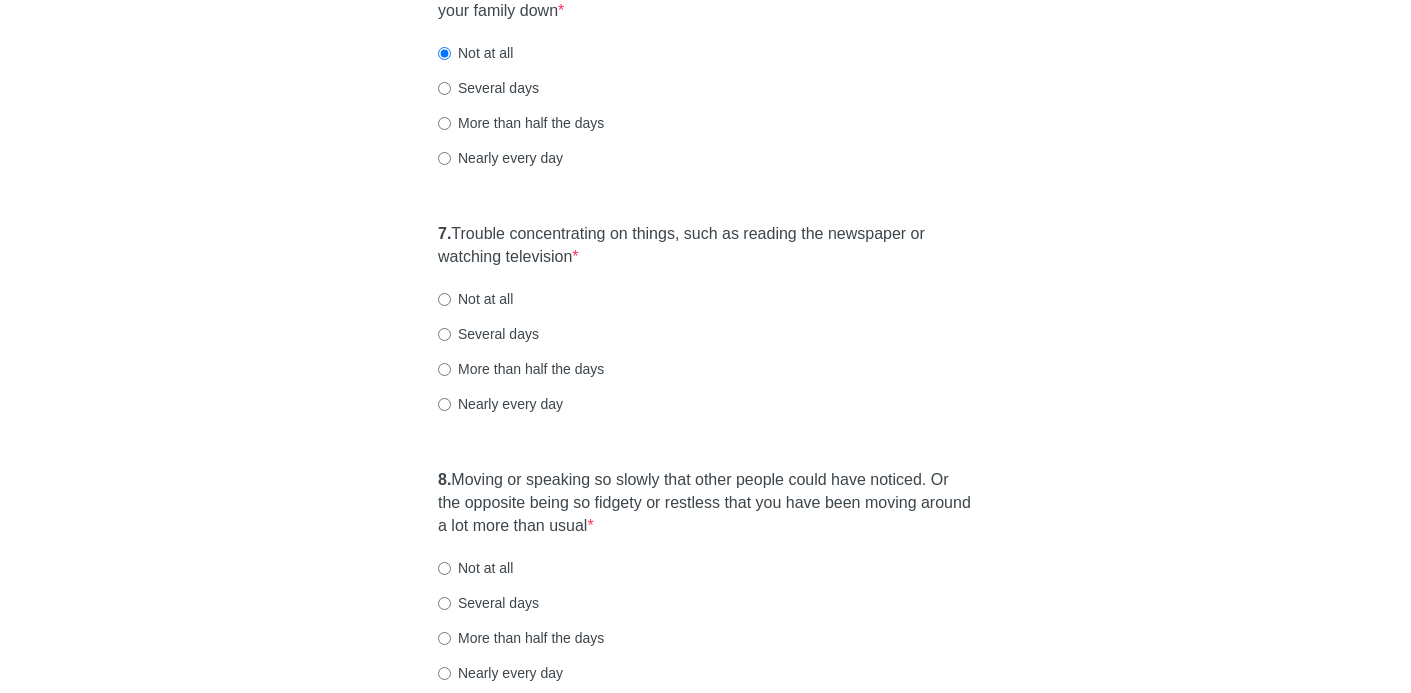 click on "Not at all" at bounding box center (475, 299) 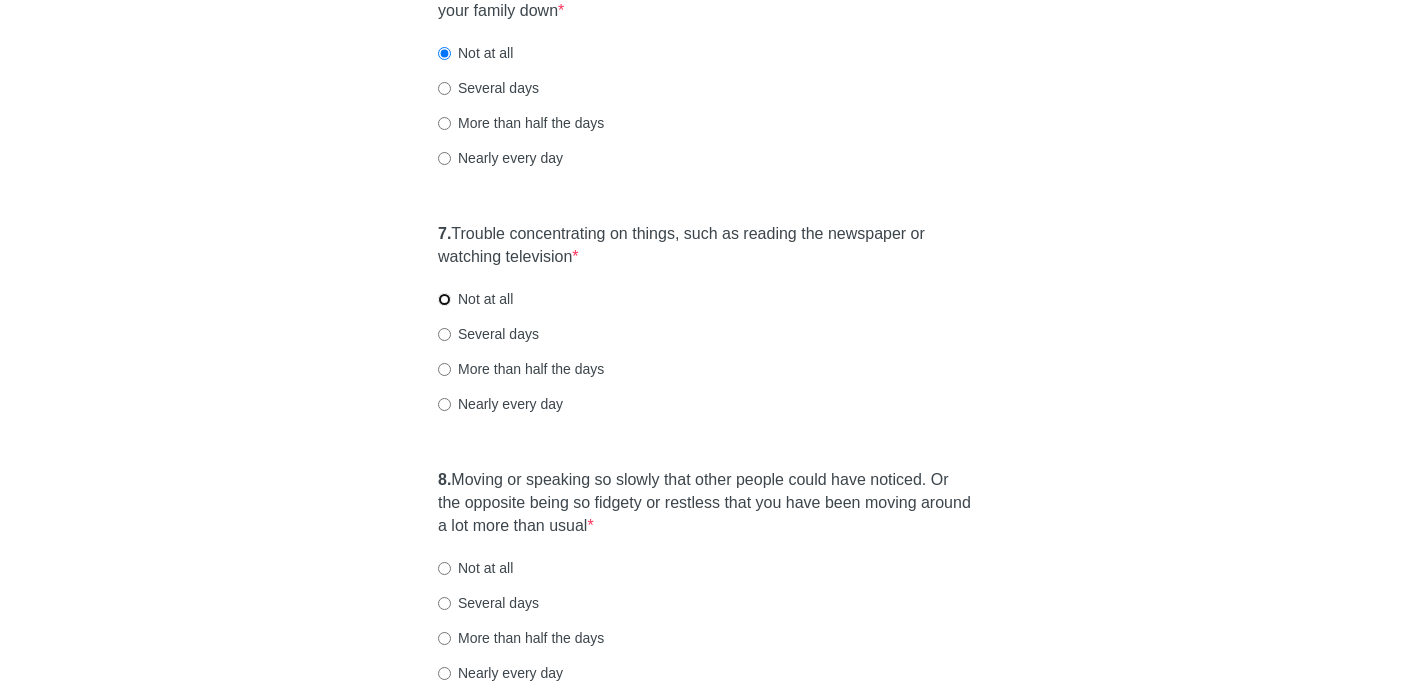click on "Not at all" at bounding box center [444, 299] 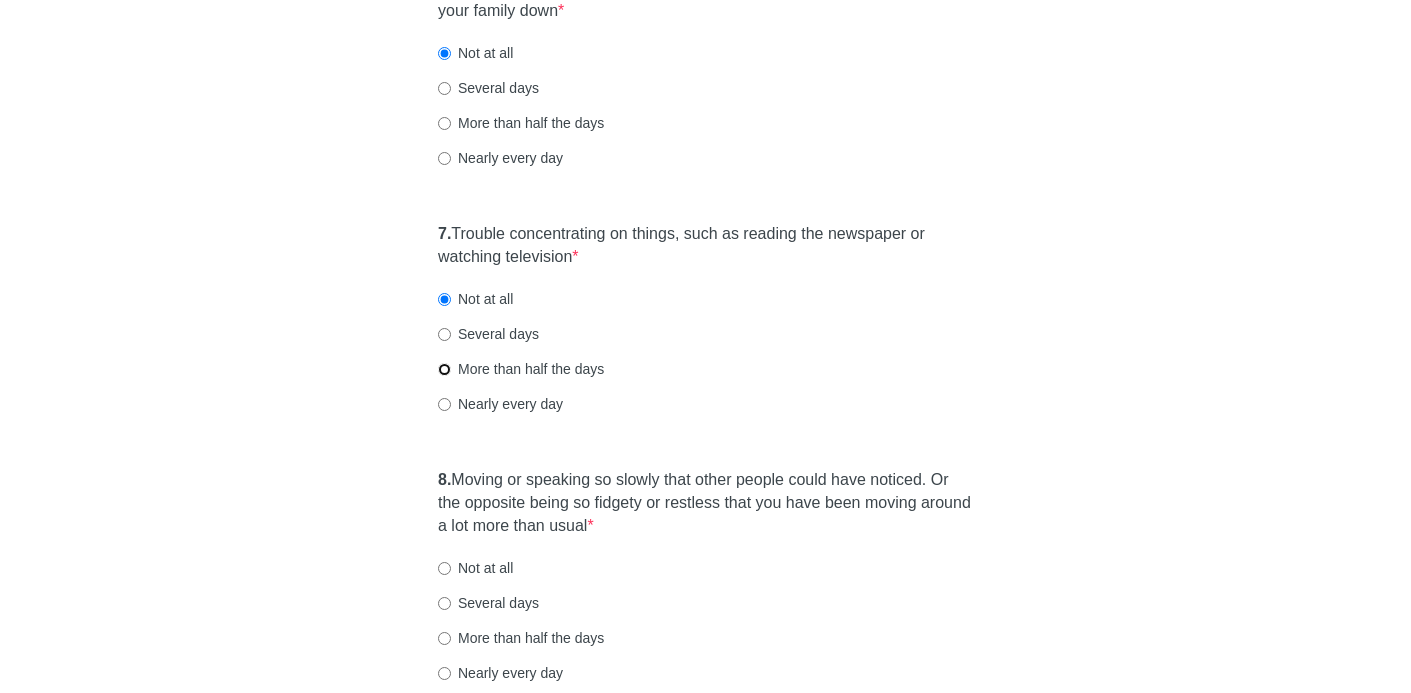 click on "More than half the days" at bounding box center (444, 369) 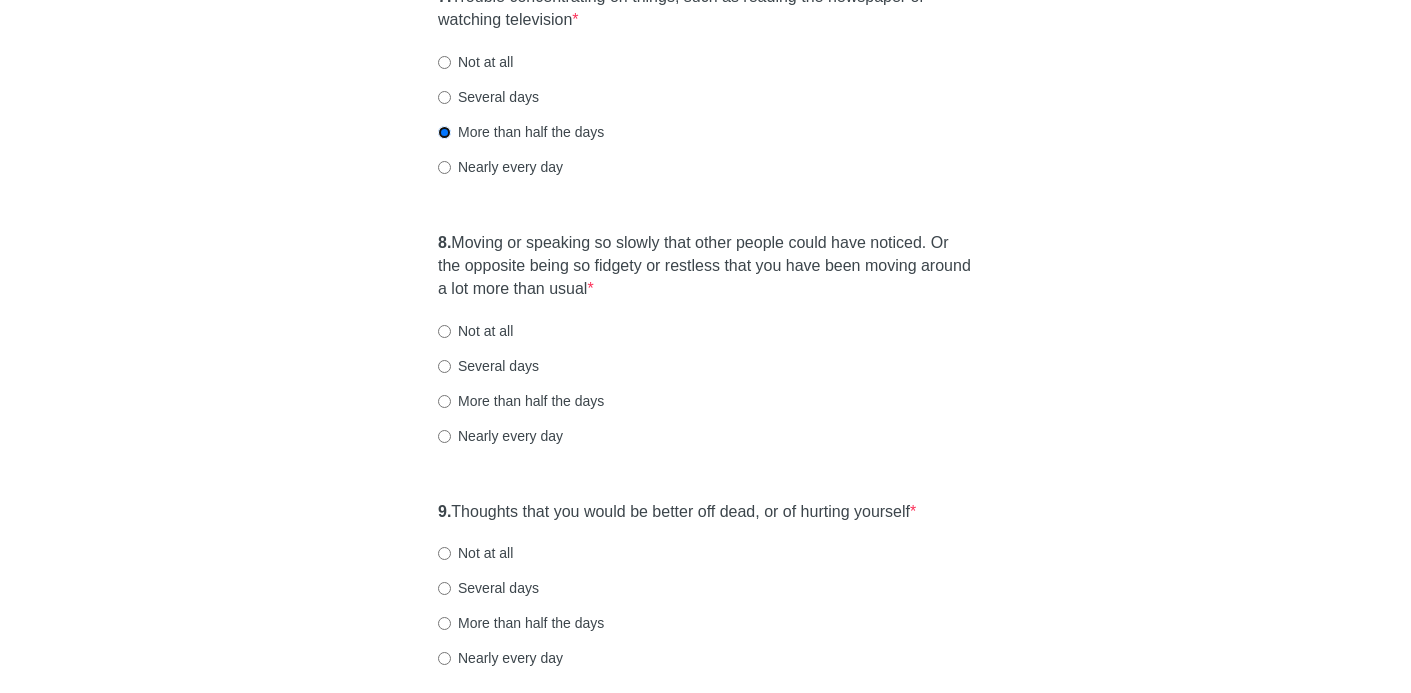 scroll, scrollTop: 1641, scrollLeft: 0, axis: vertical 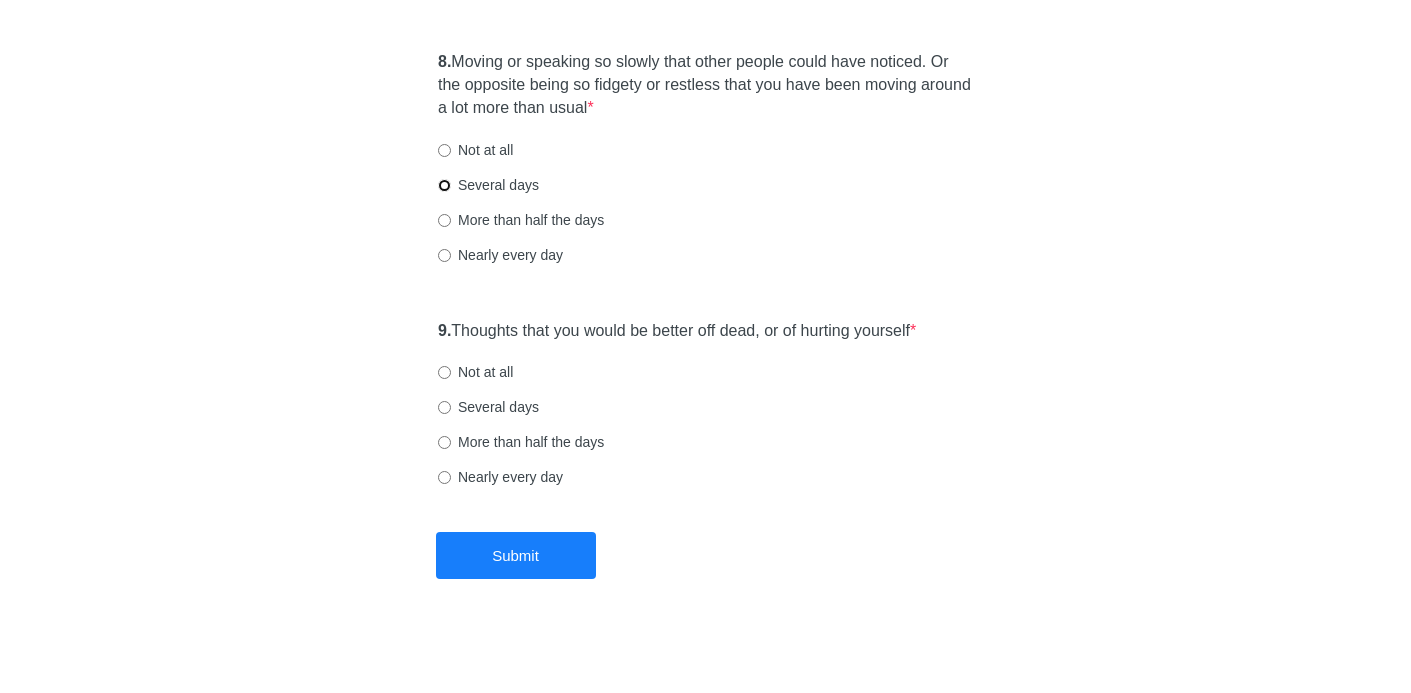 click on "Several days" at bounding box center (444, 185) 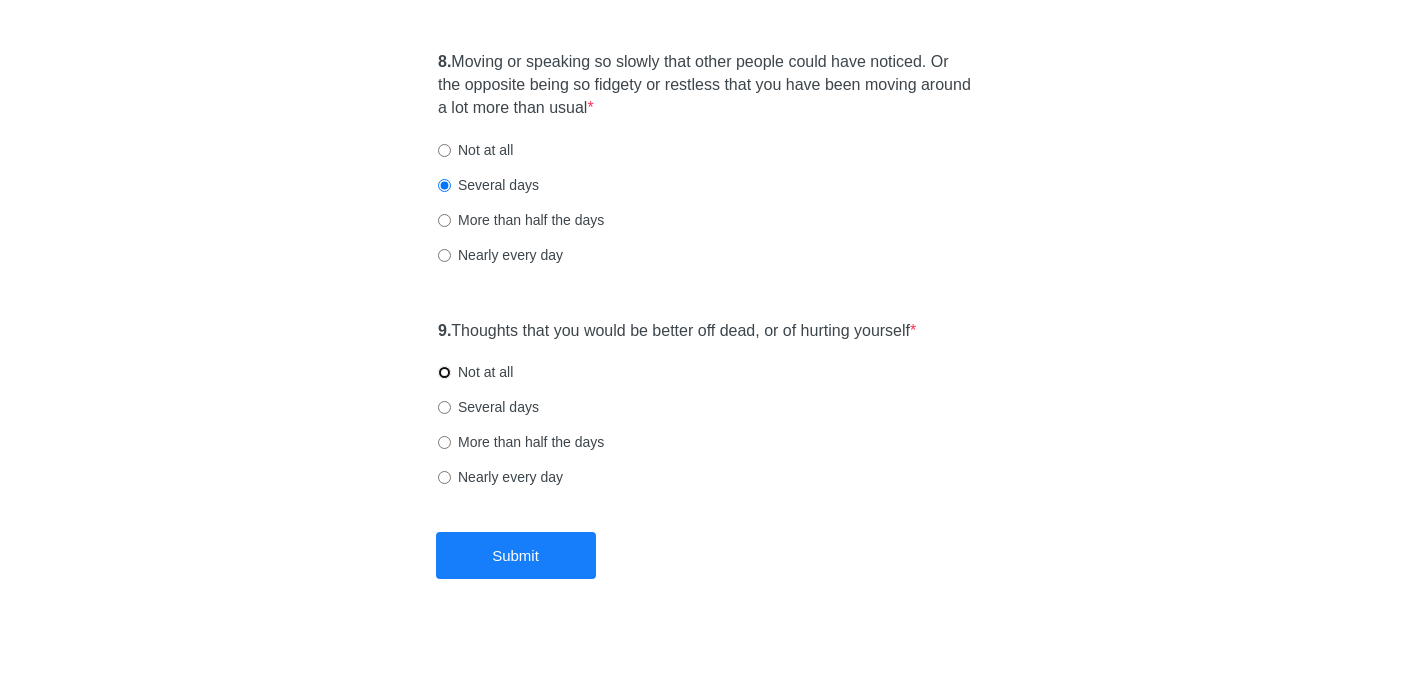click on "Not at all" at bounding box center (444, 372) 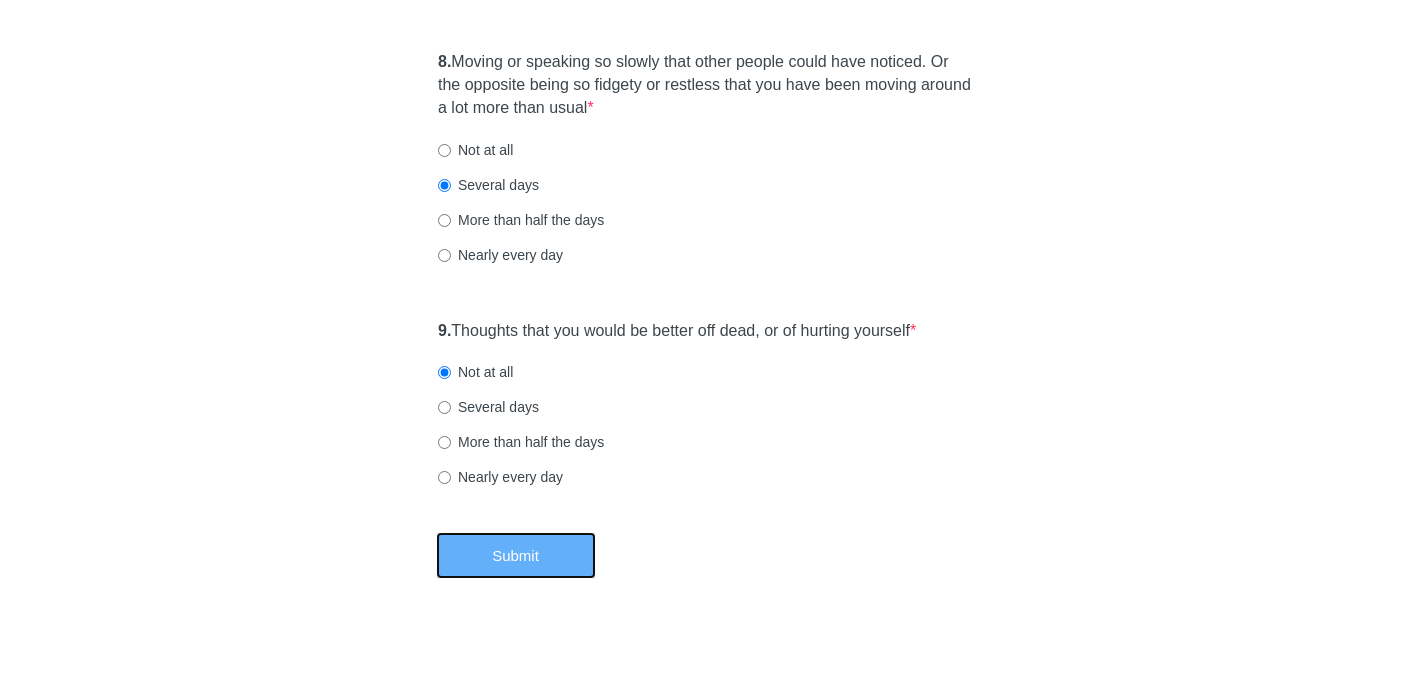 click on "Submit" at bounding box center [516, 555] 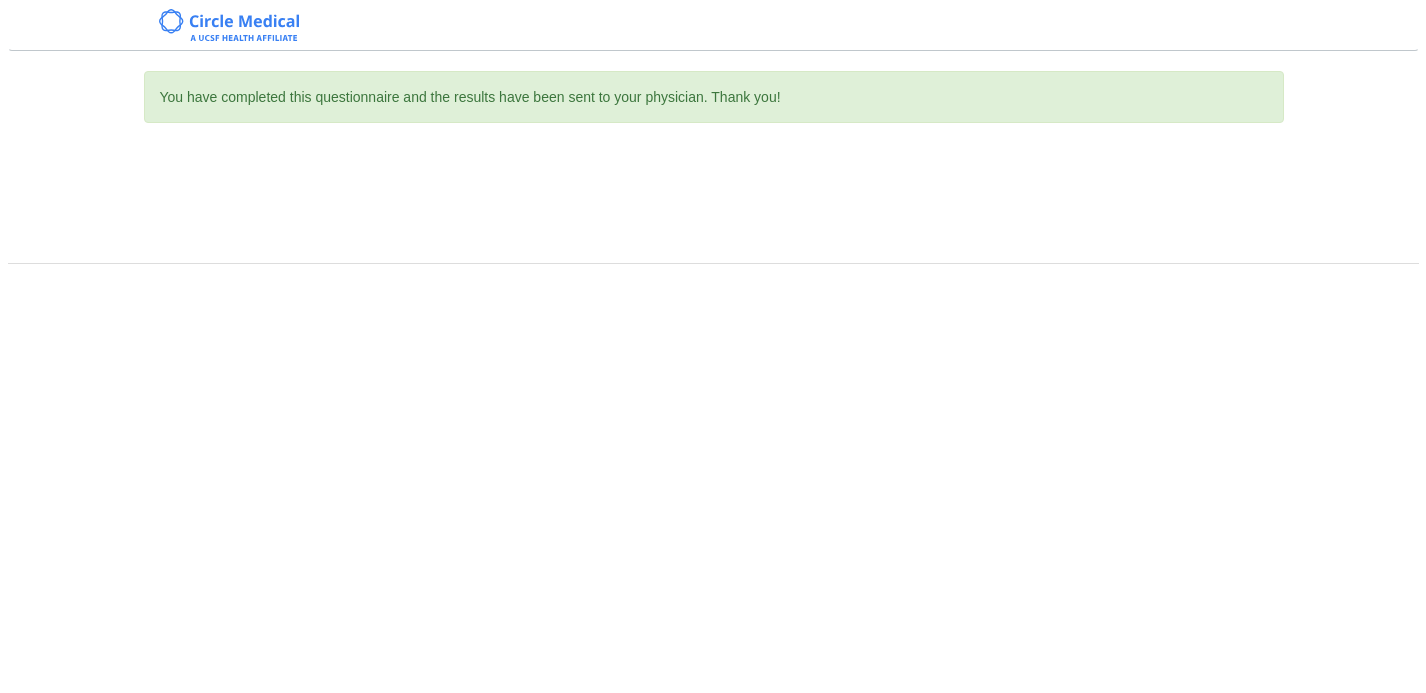 scroll, scrollTop: 0, scrollLeft: 0, axis: both 